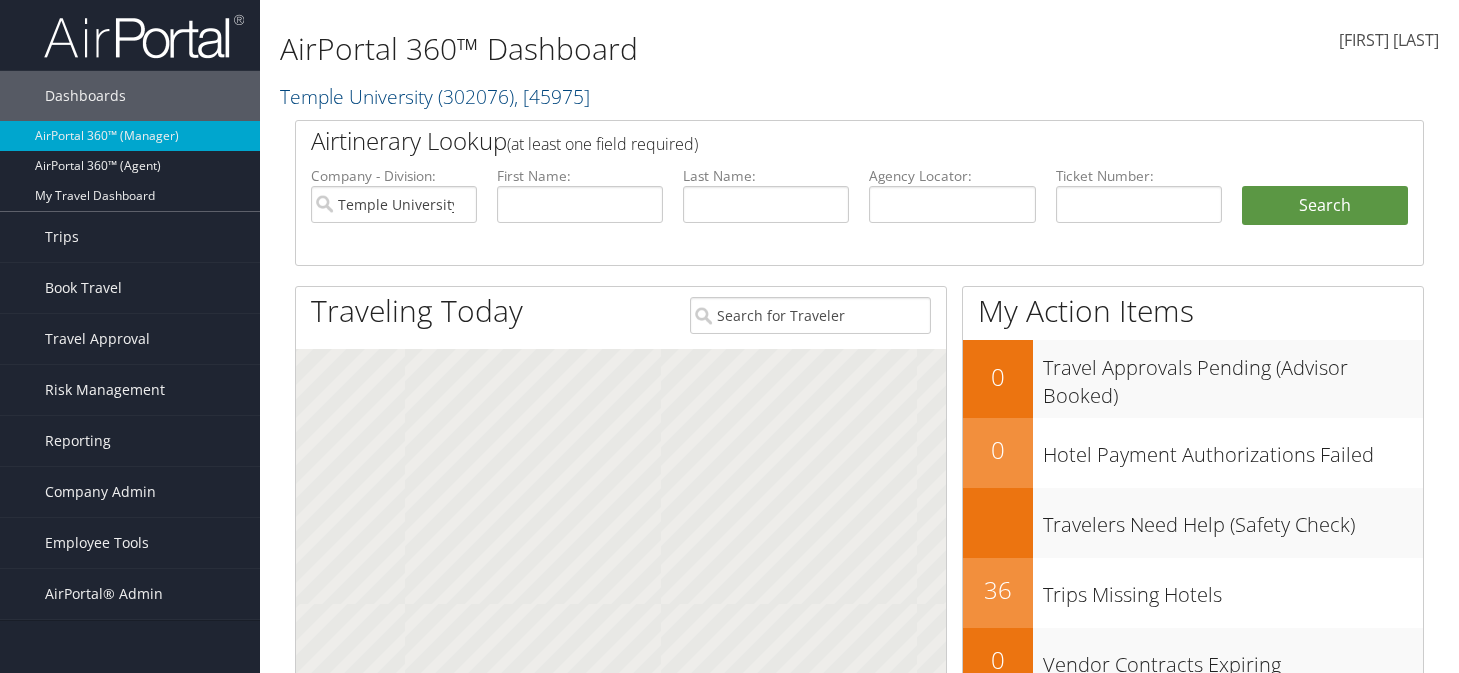scroll, scrollTop: 0, scrollLeft: 0, axis: both 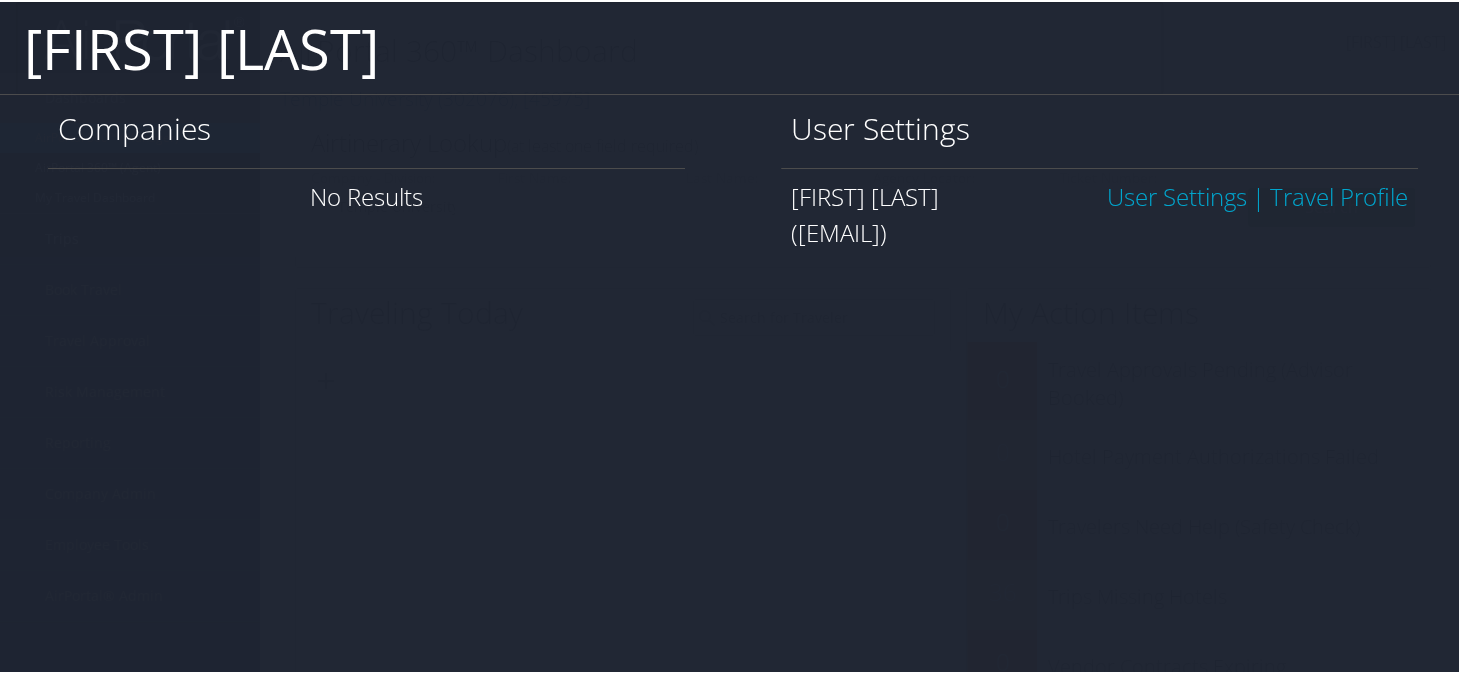 type on "[FIRST] [LAST]" 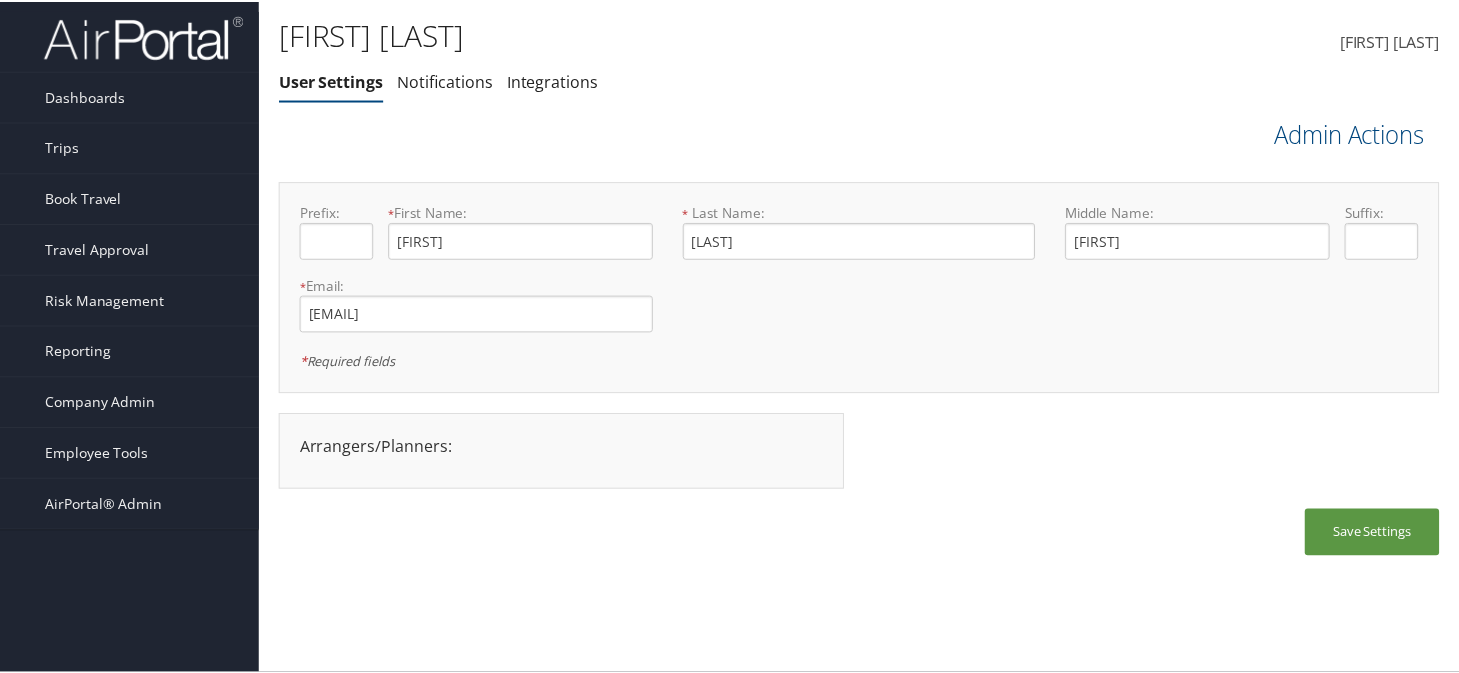 scroll, scrollTop: 0, scrollLeft: 0, axis: both 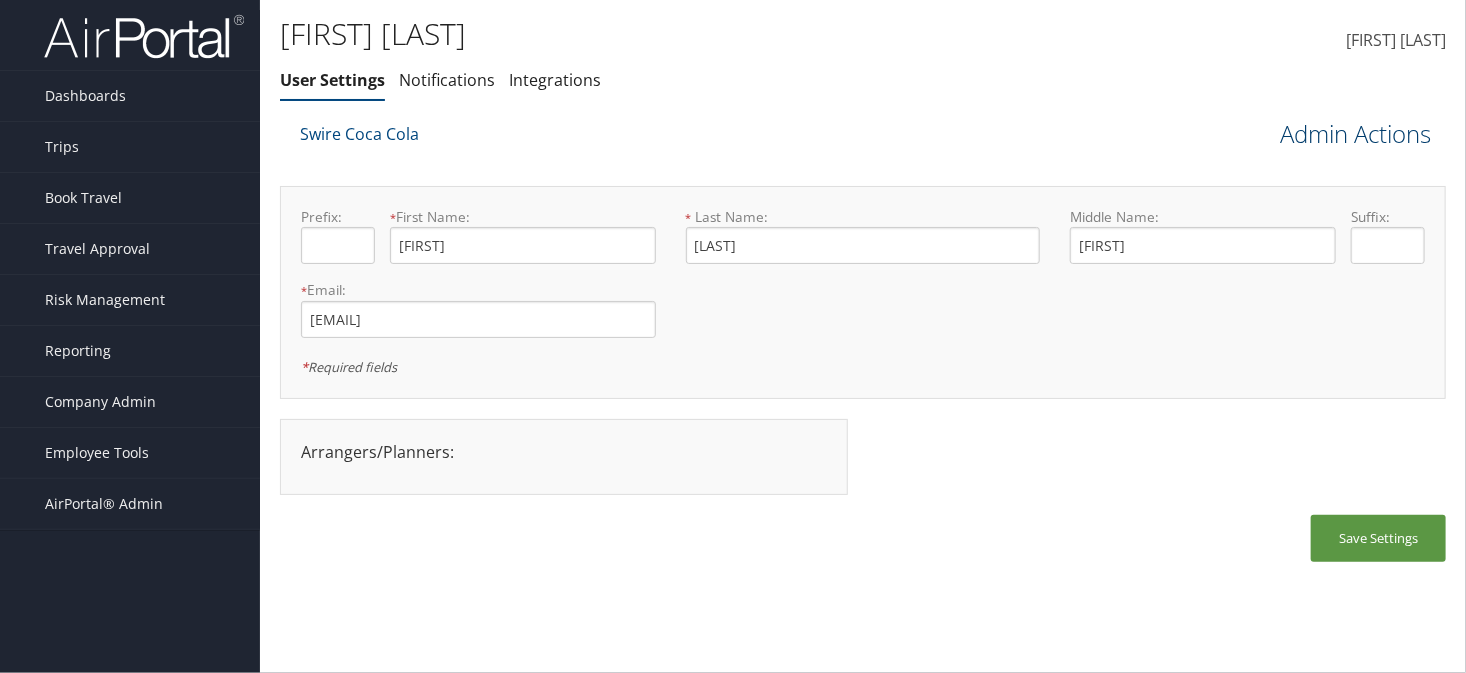 click on "Admin Actions" at bounding box center [1355, 134] 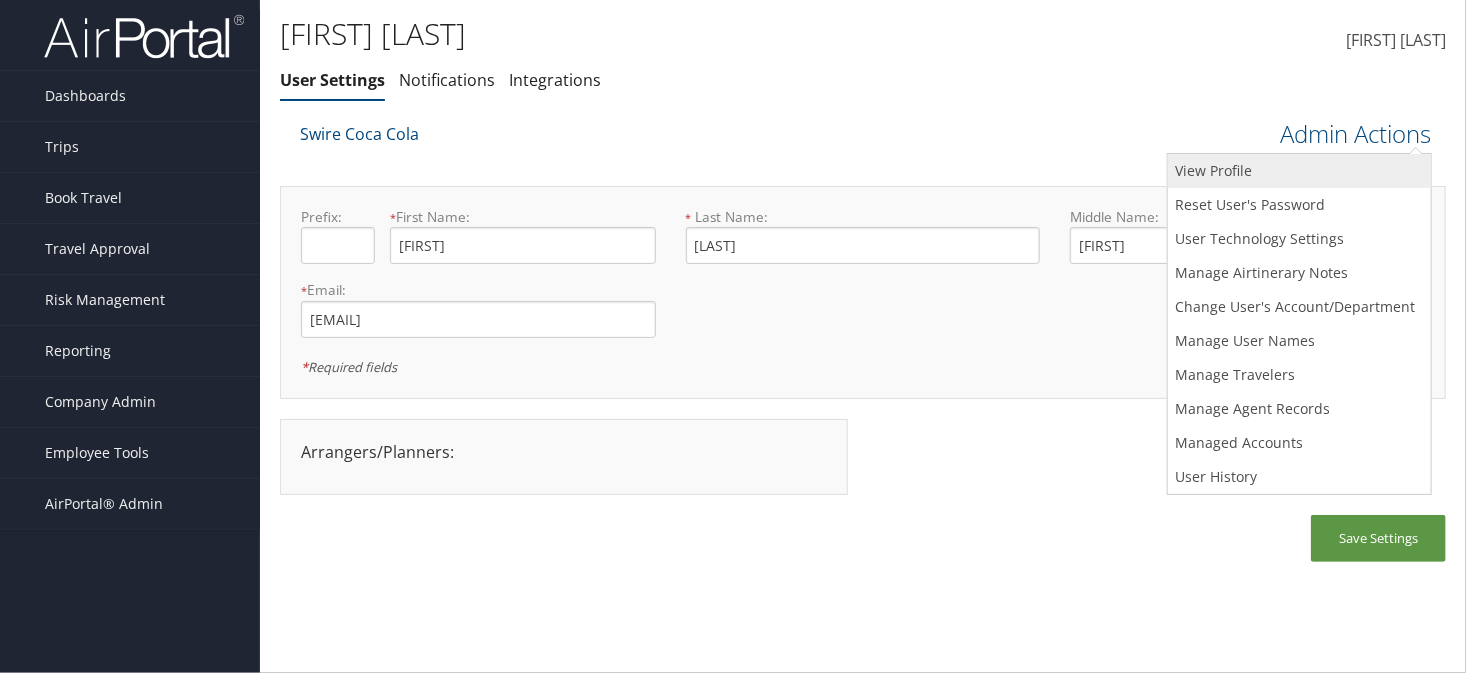 click on "View Profile" at bounding box center [1299, 171] 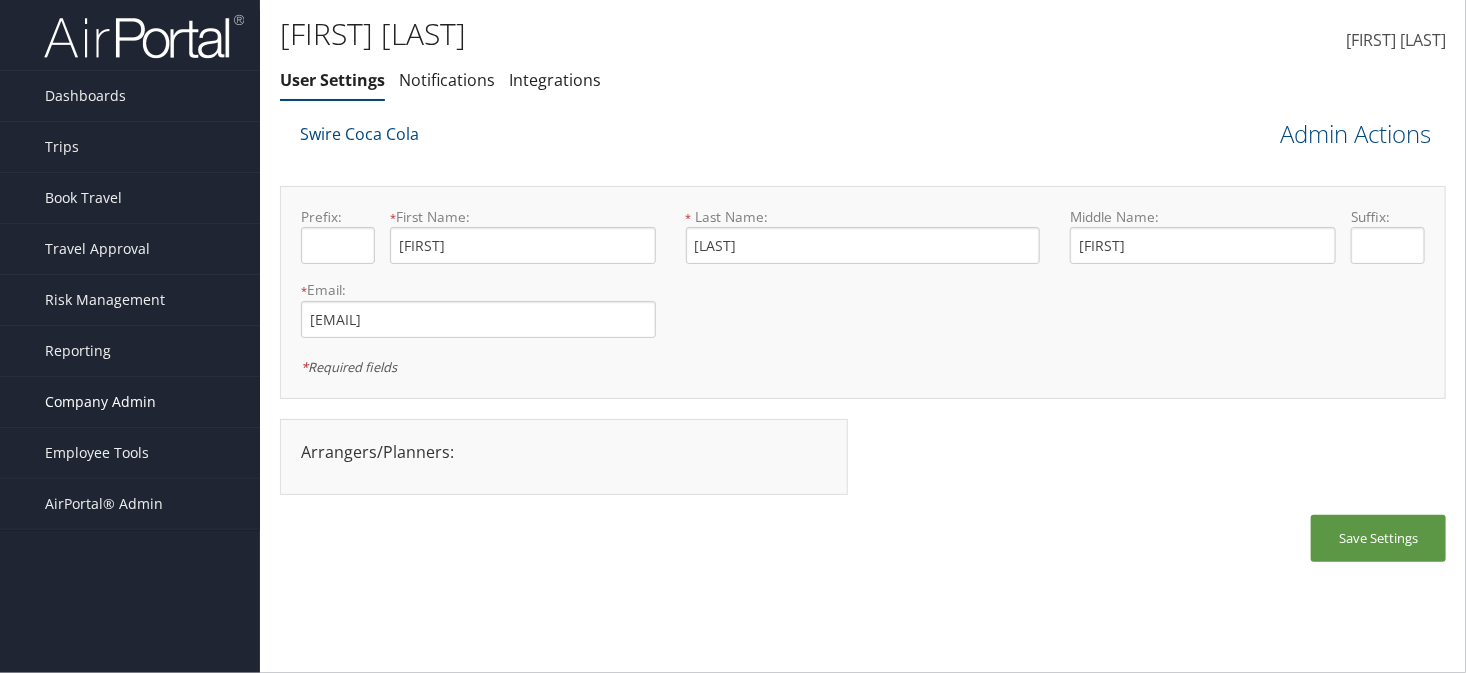 click on "Company Admin" at bounding box center (100, 402) 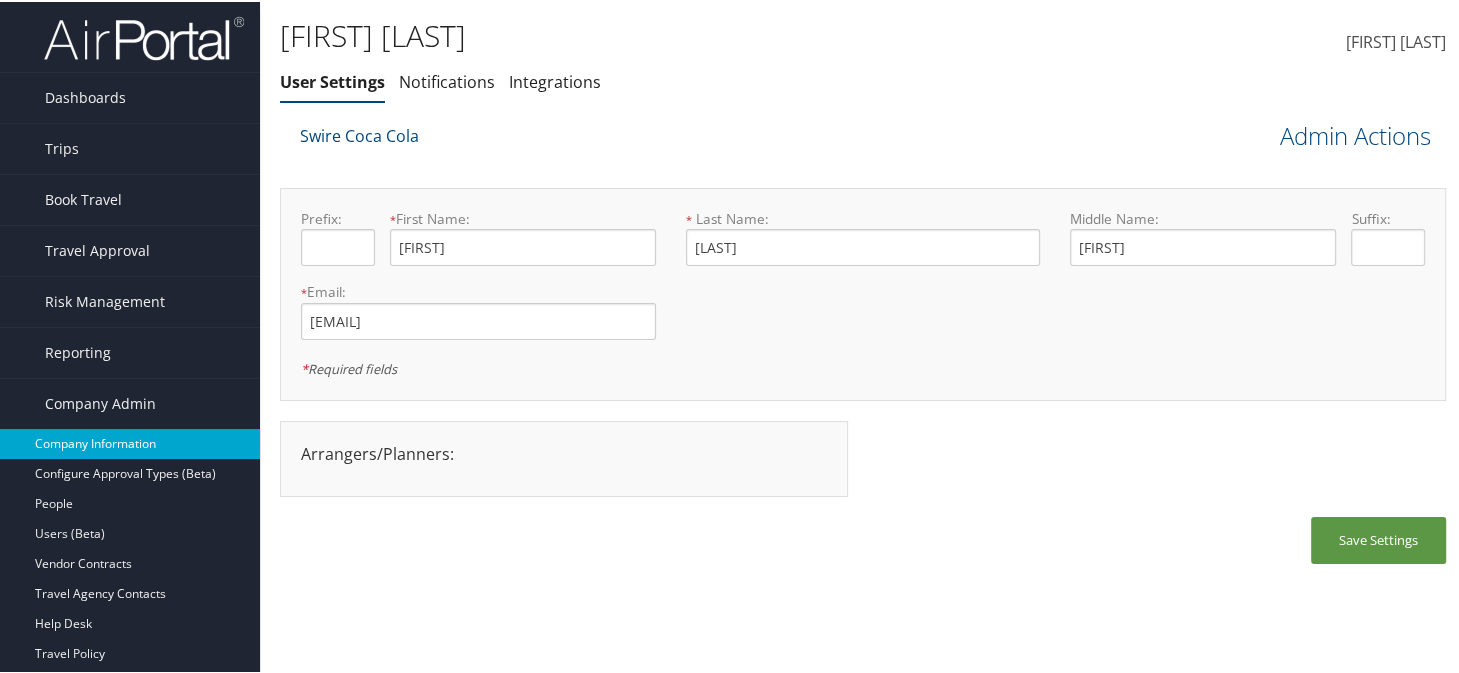 click on "Company Information" at bounding box center [130, 442] 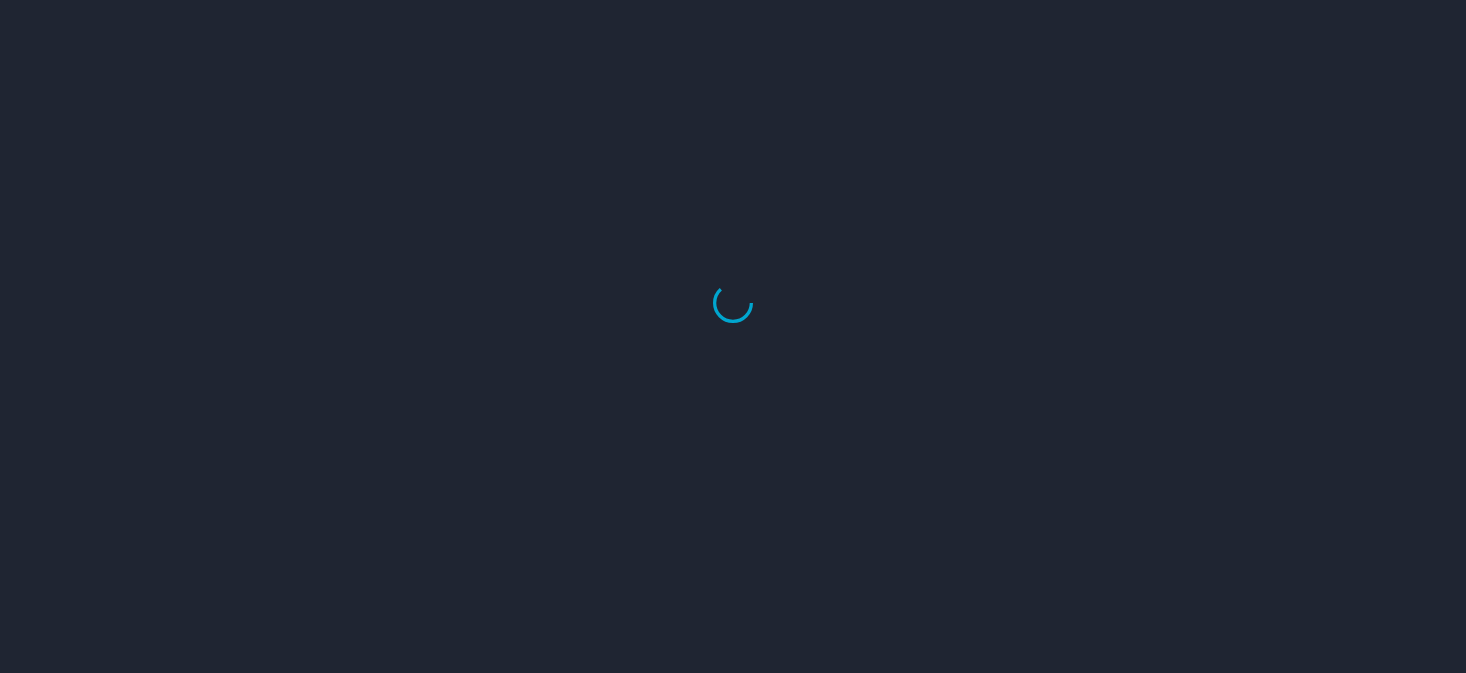 scroll, scrollTop: 0, scrollLeft: 0, axis: both 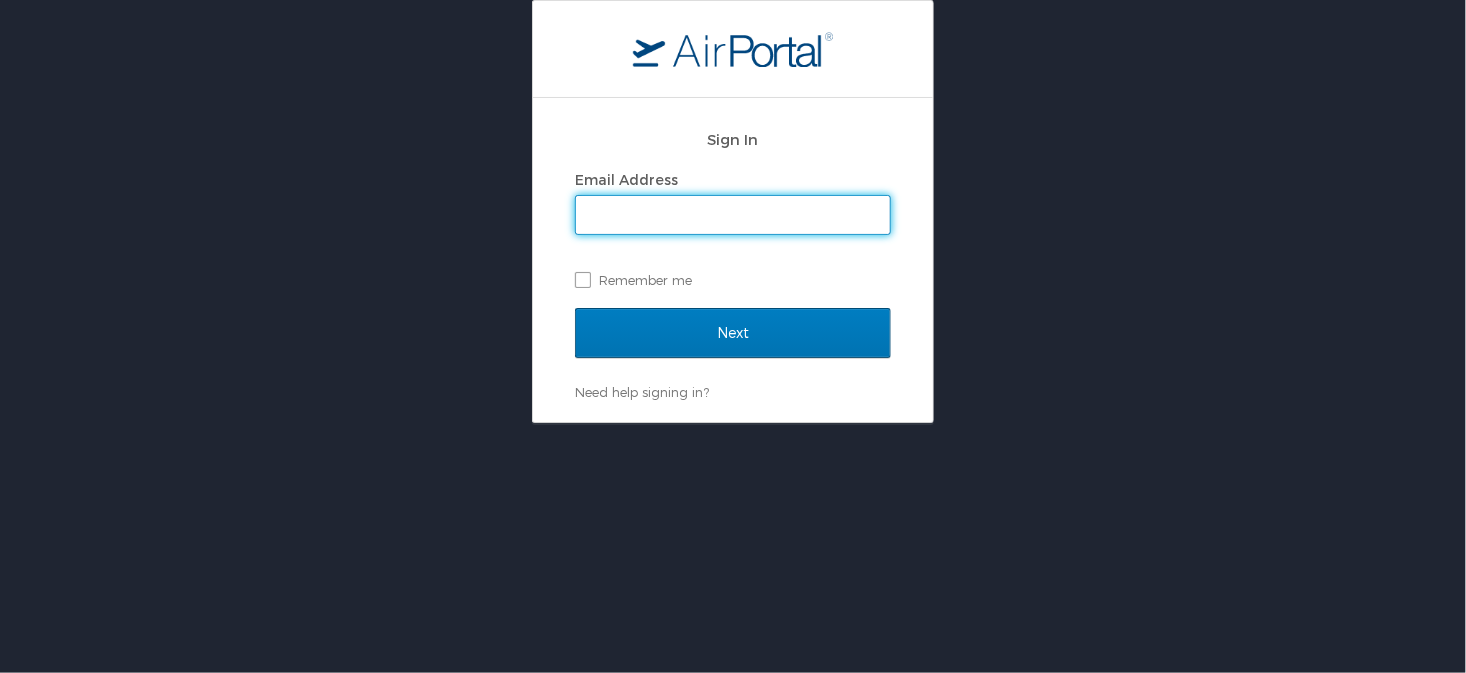 click on "Email Address" at bounding box center [733, 215] 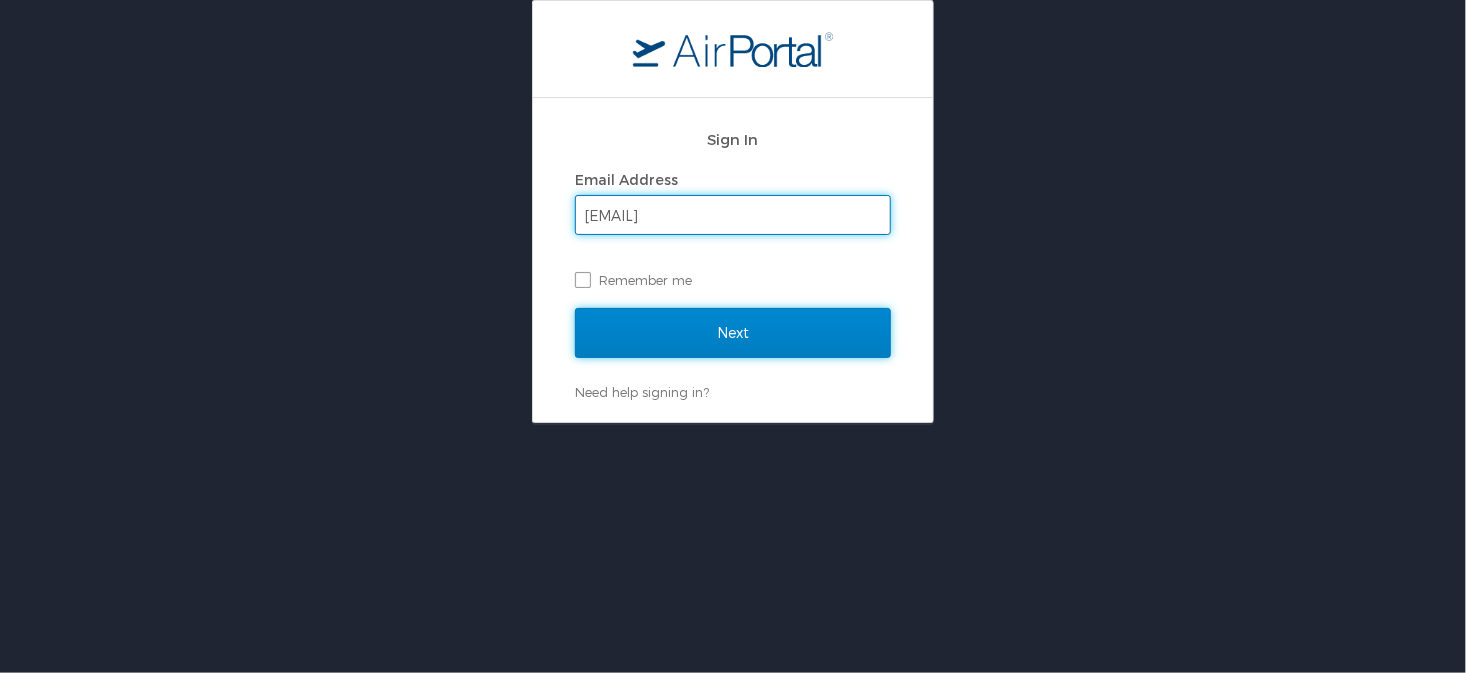 click on "Next" at bounding box center (733, 333) 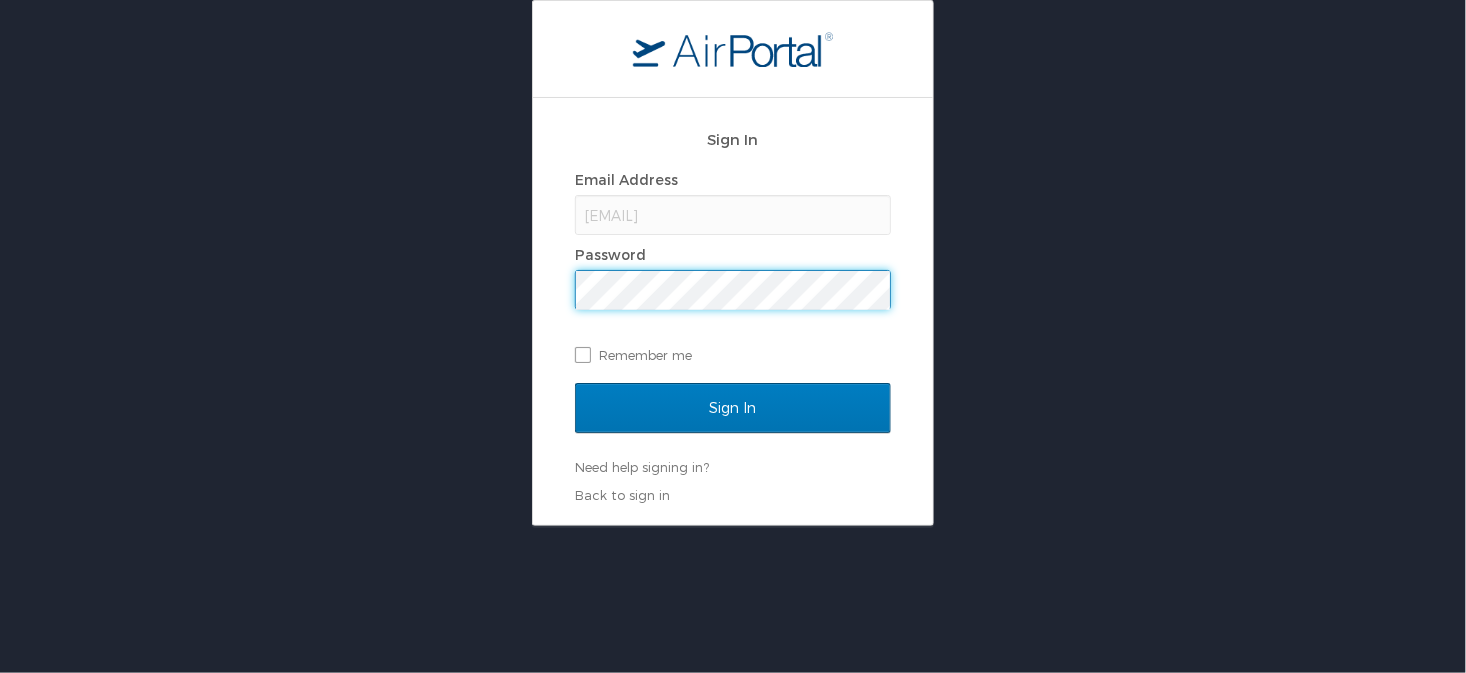 scroll, scrollTop: 0, scrollLeft: 0, axis: both 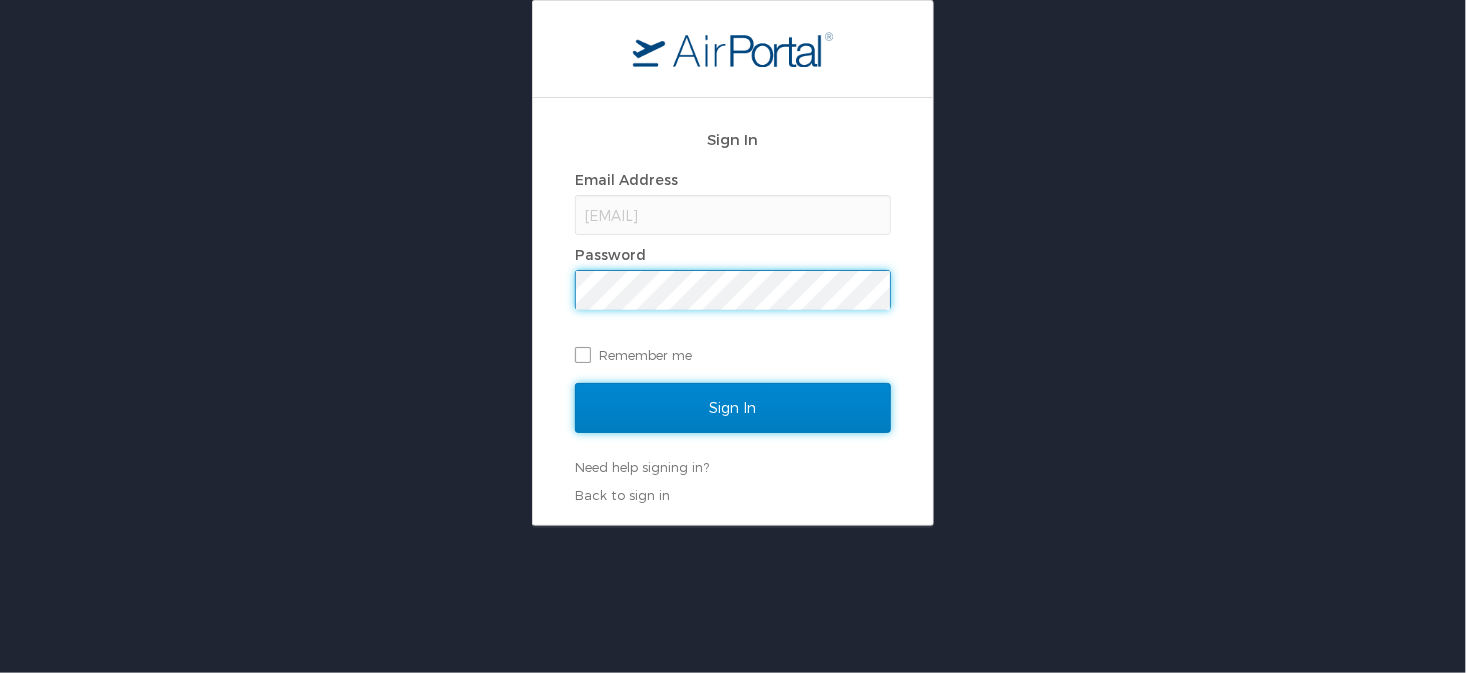 click on "Sign In" at bounding box center [733, 408] 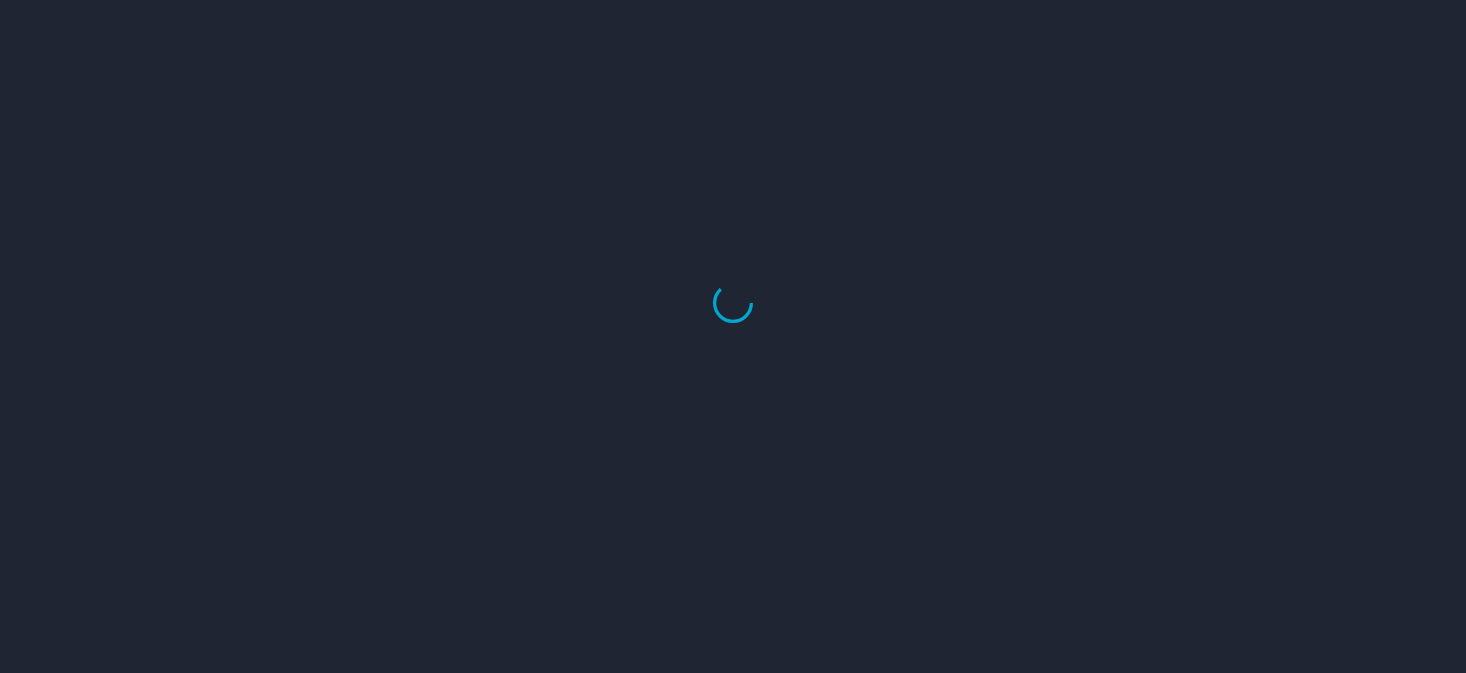 scroll, scrollTop: 0, scrollLeft: 0, axis: both 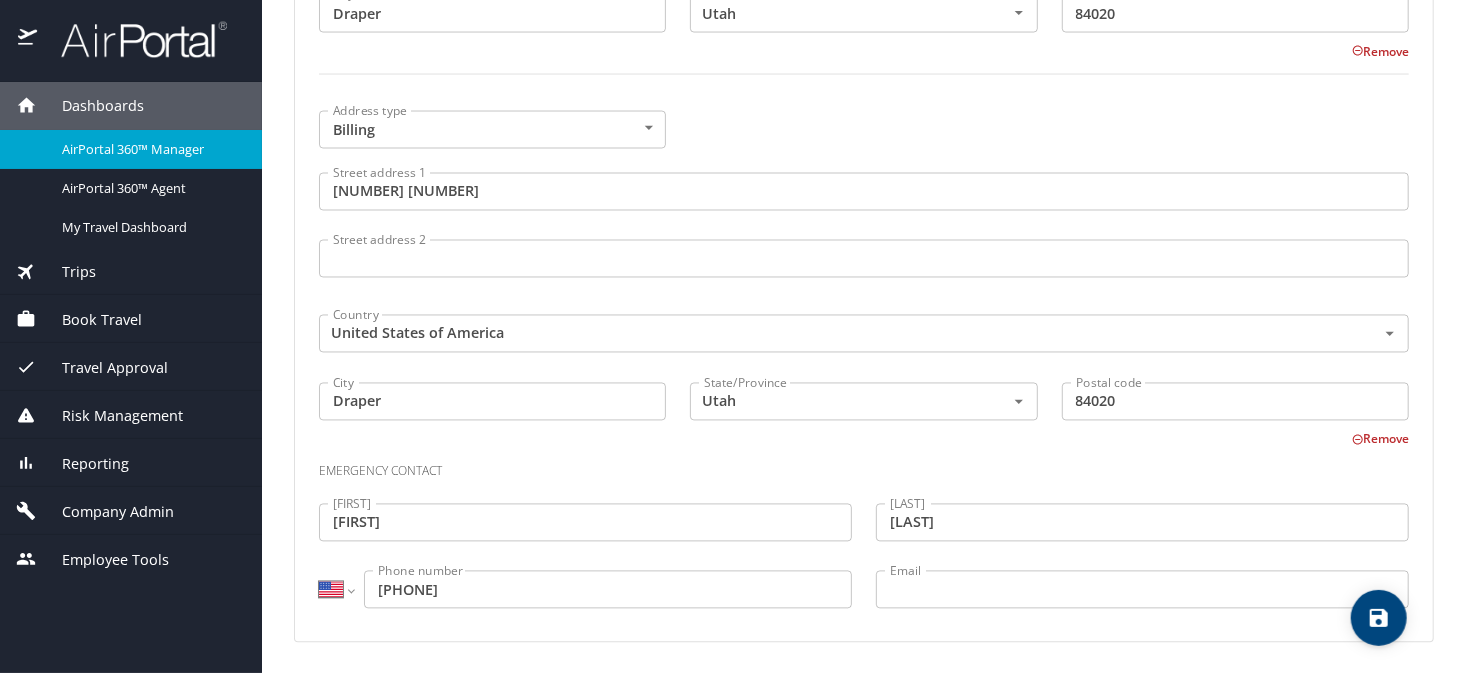 click at bounding box center [1379, 618] 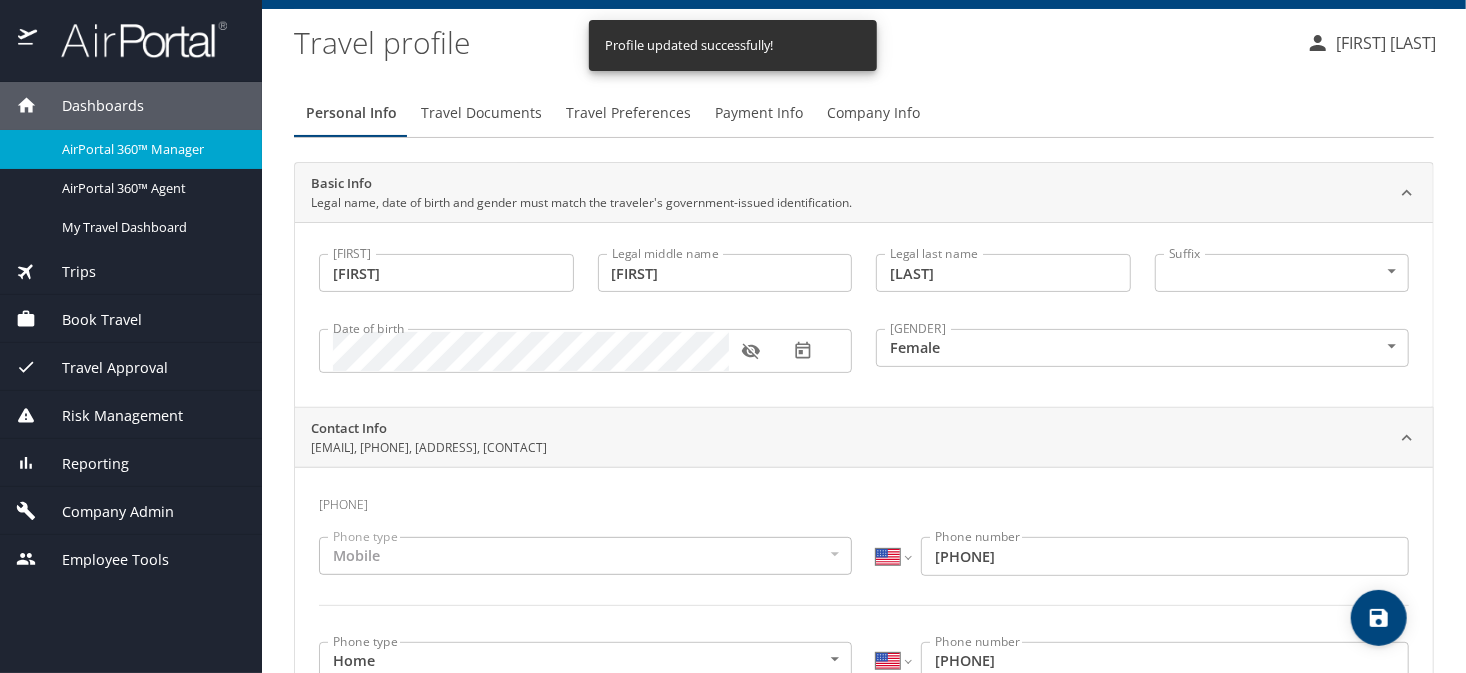 scroll, scrollTop: 0, scrollLeft: 0, axis: both 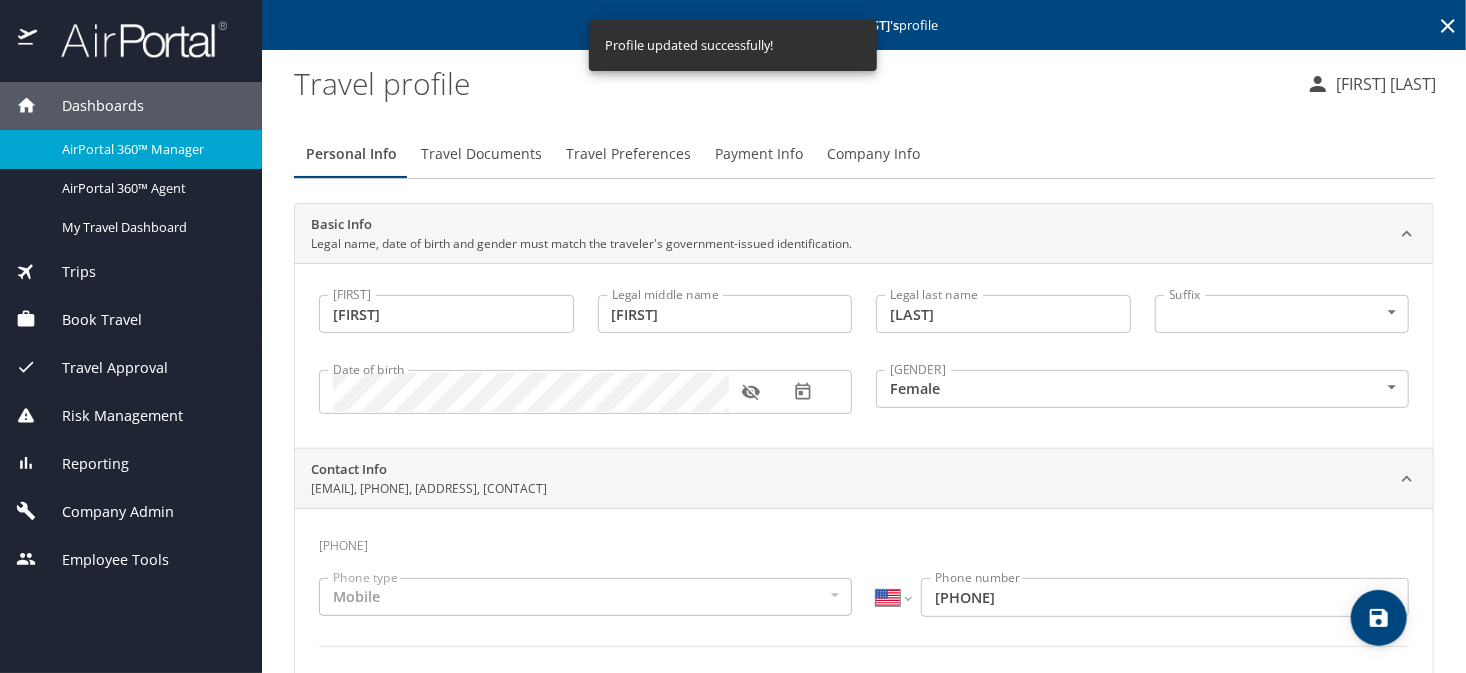 click on "Travel Documents" at bounding box center [481, 154] 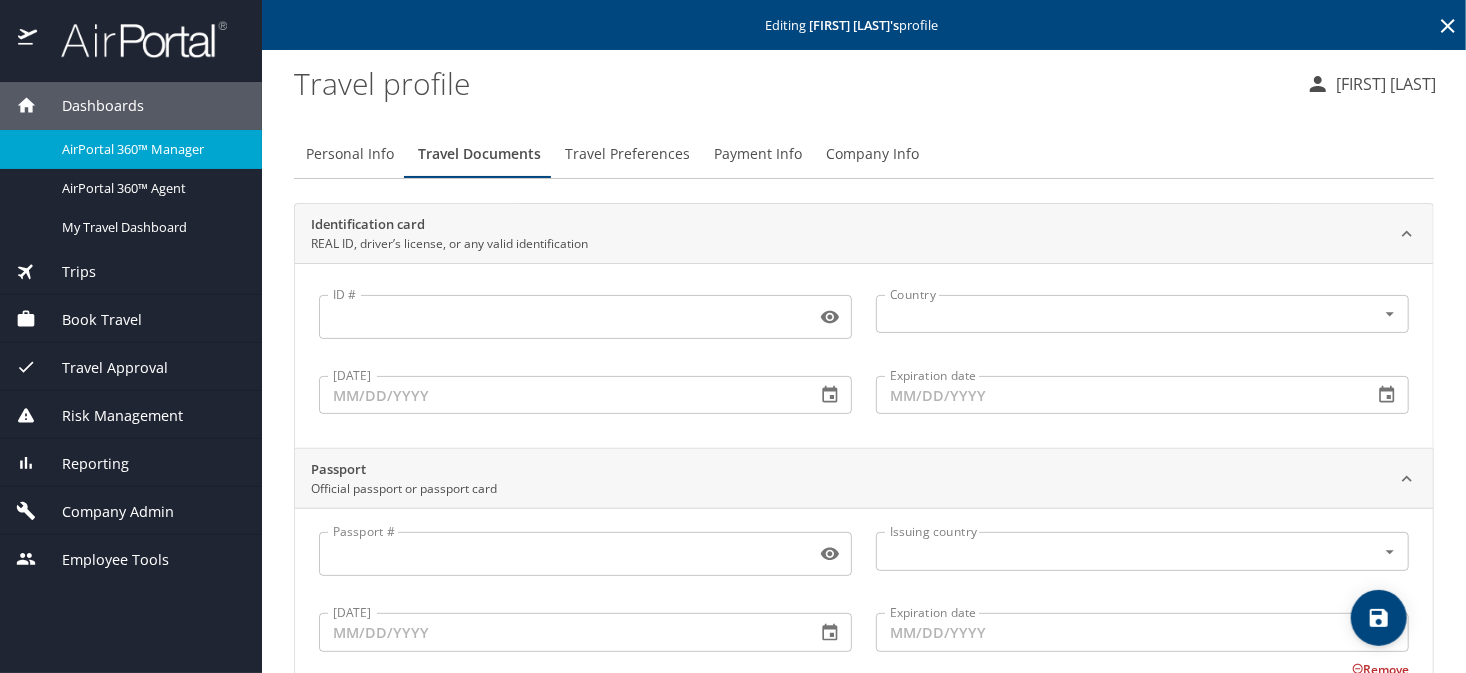 click on "Travel Preferences" at bounding box center (627, 154) 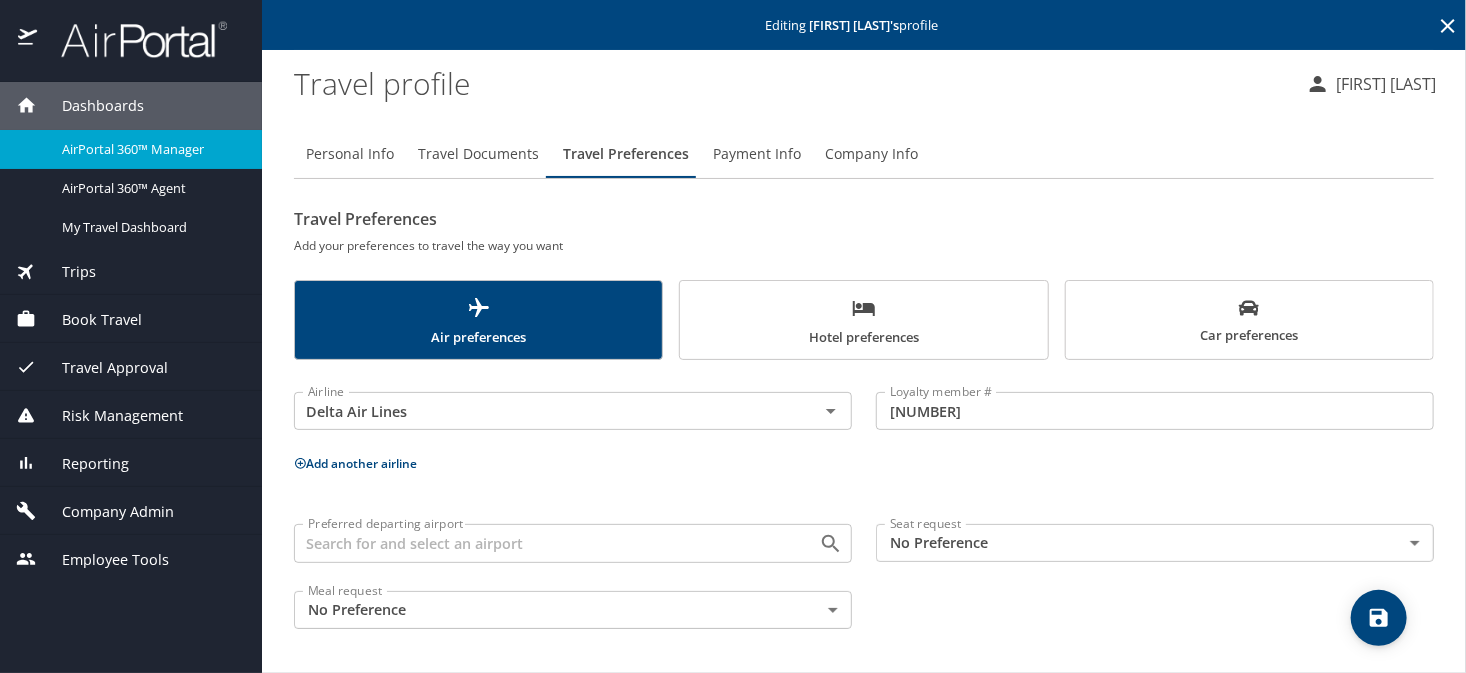 click on "Payment Info" at bounding box center [757, 154] 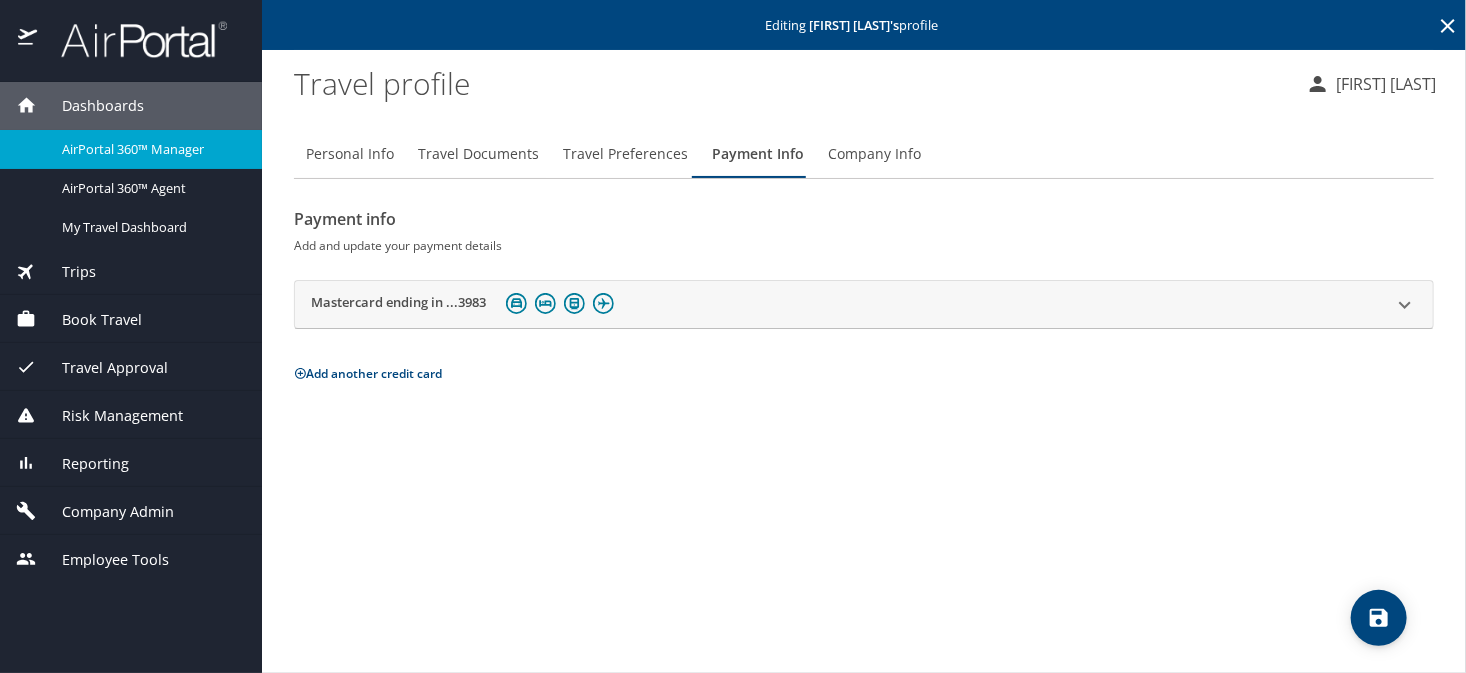 click on "Travel Preferences" at bounding box center [625, 154] 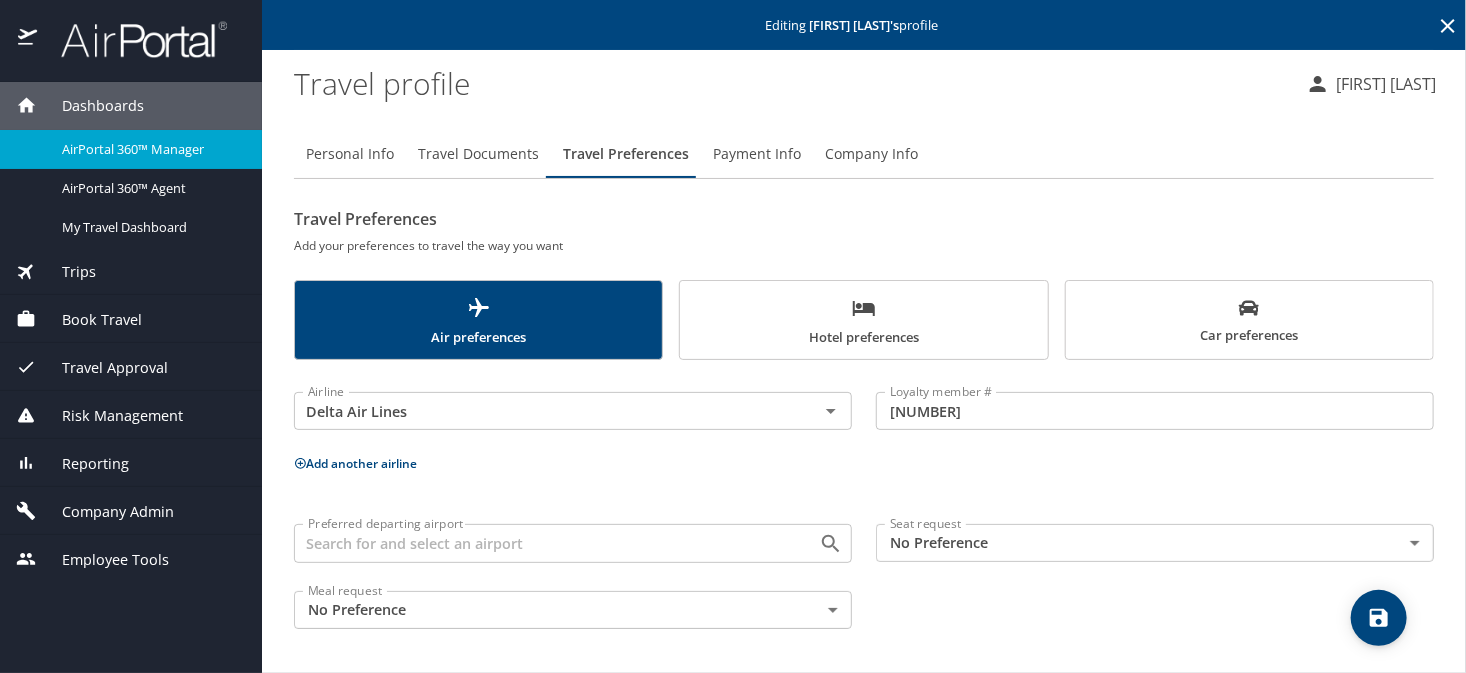 click on "Payment Info" at bounding box center [757, 154] 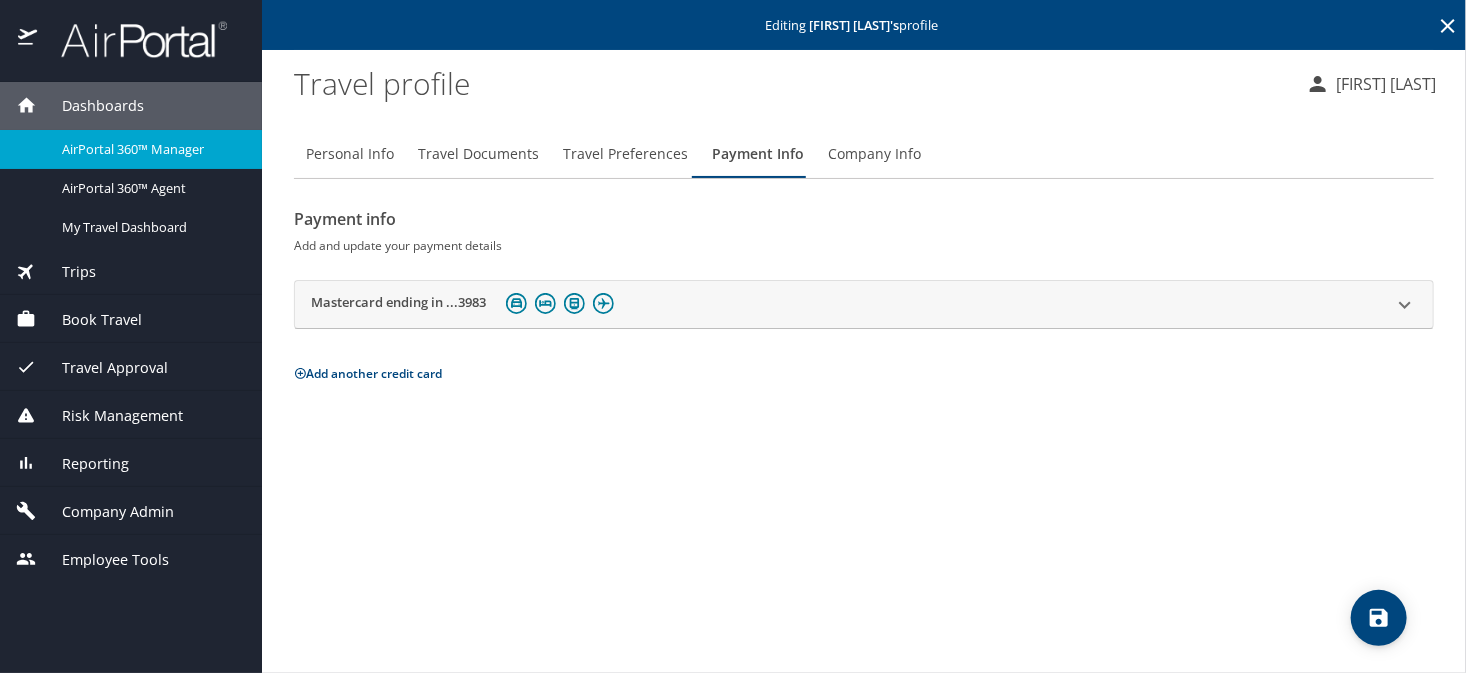 click on "Company Info" at bounding box center [874, 154] 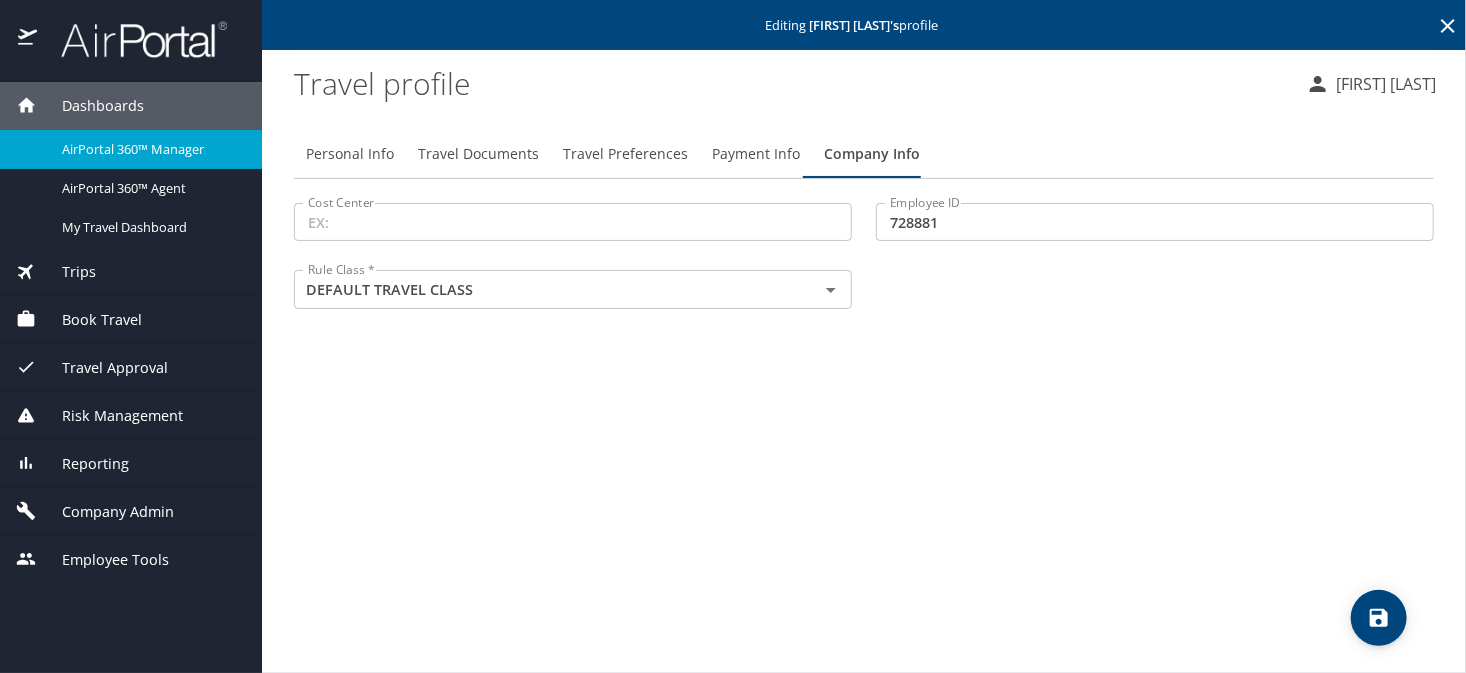 click on "Personal Info" at bounding box center (350, 154) 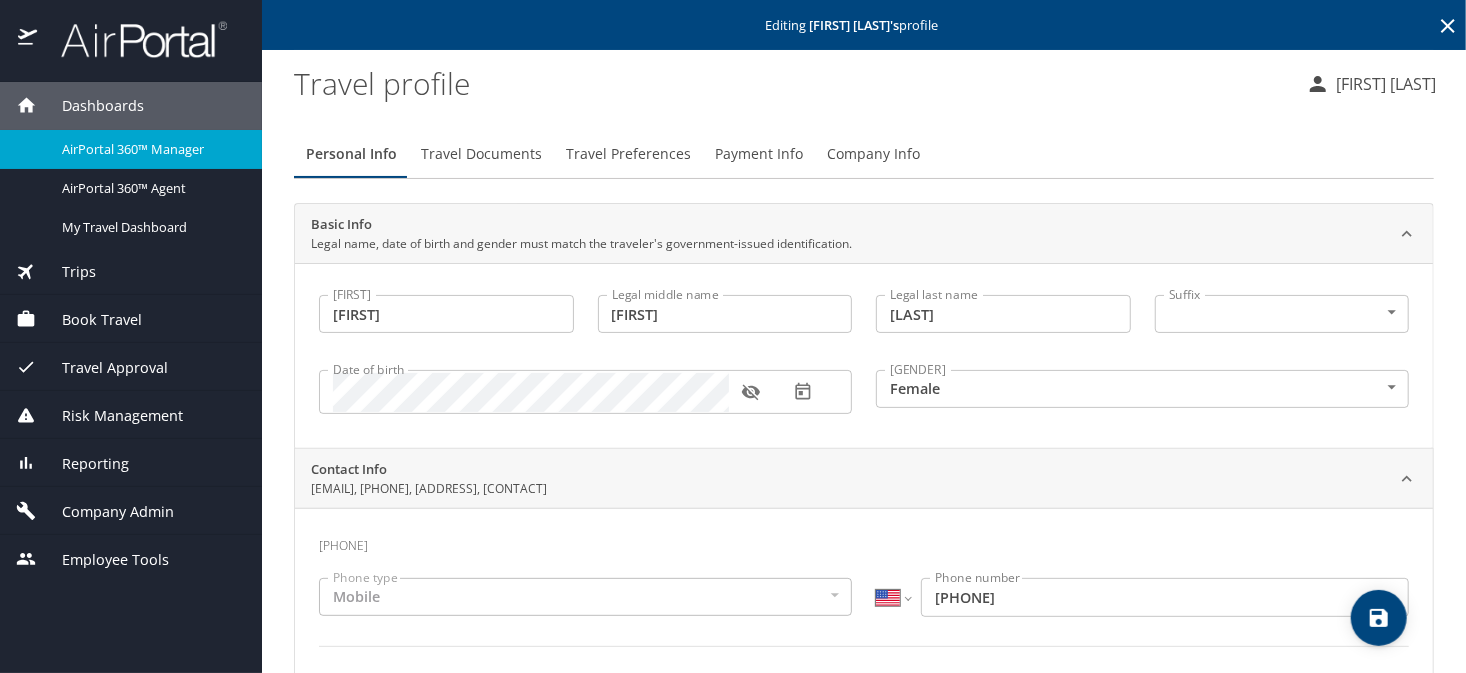 click on "Company Info" at bounding box center (873, 154) 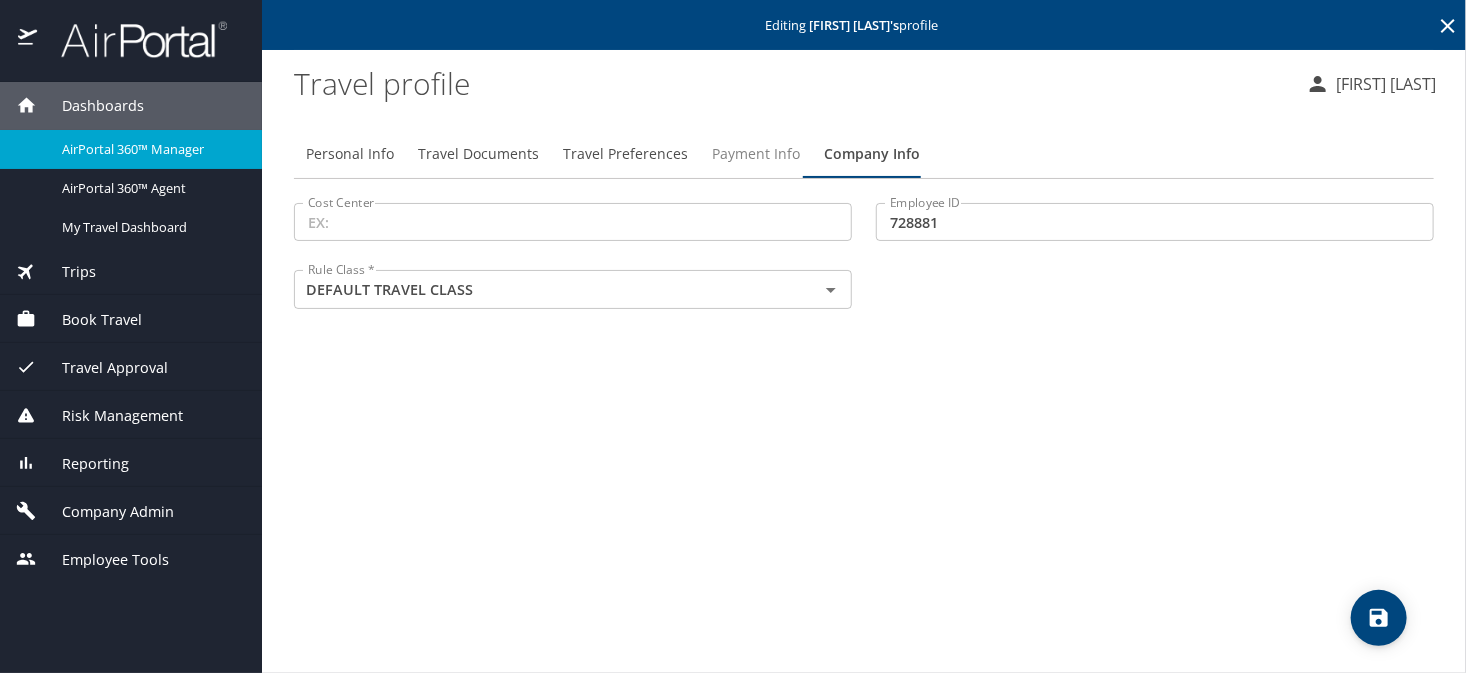 click on "Payment Info" at bounding box center [756, 154] 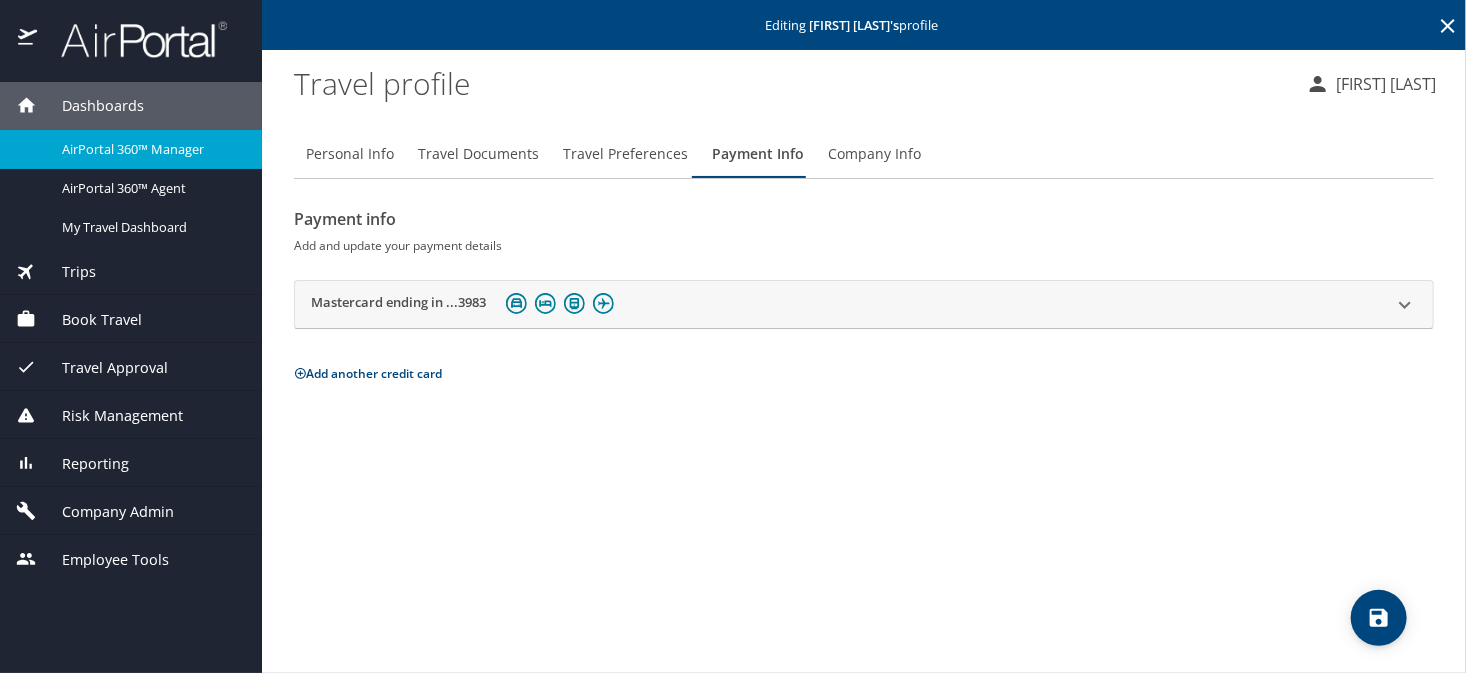click at bounding box center [1405, 305] 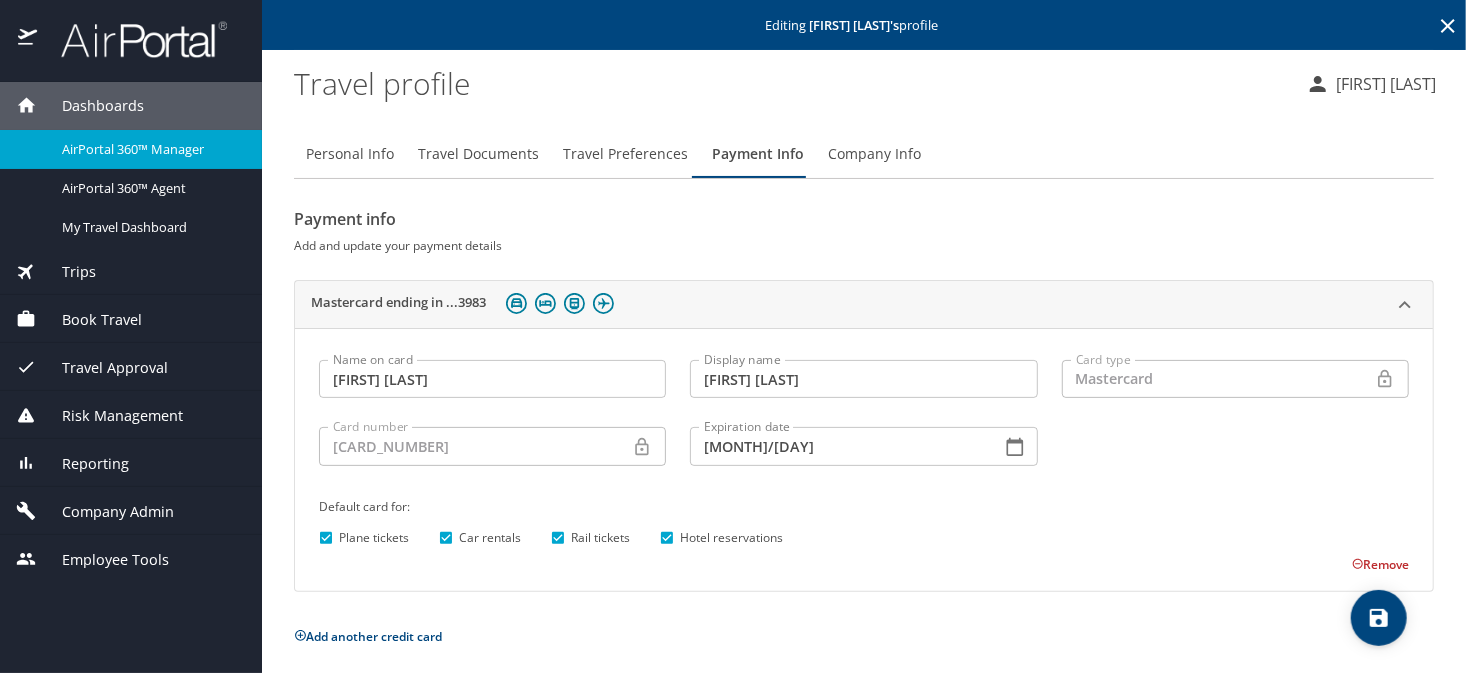 click at bounding box center (0, 0) 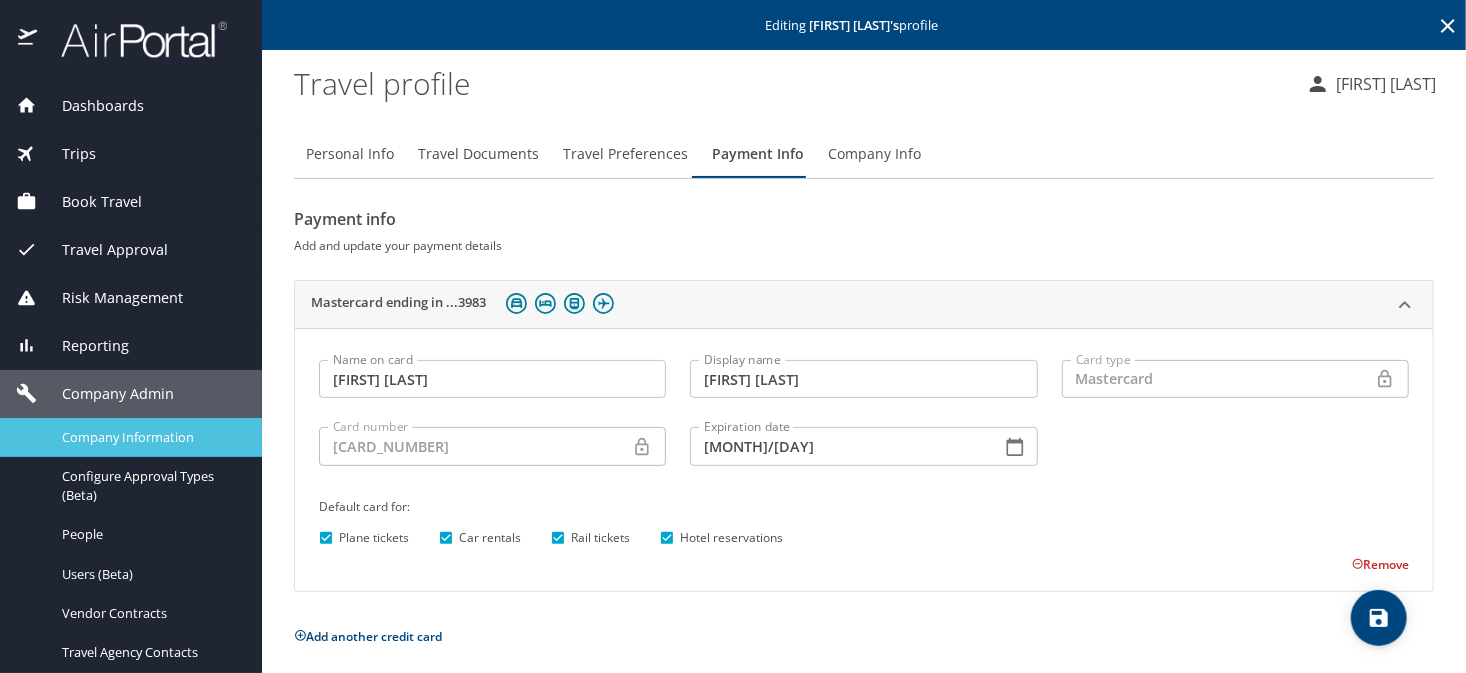 click on "Company Information" at bounding box center [150, 437] 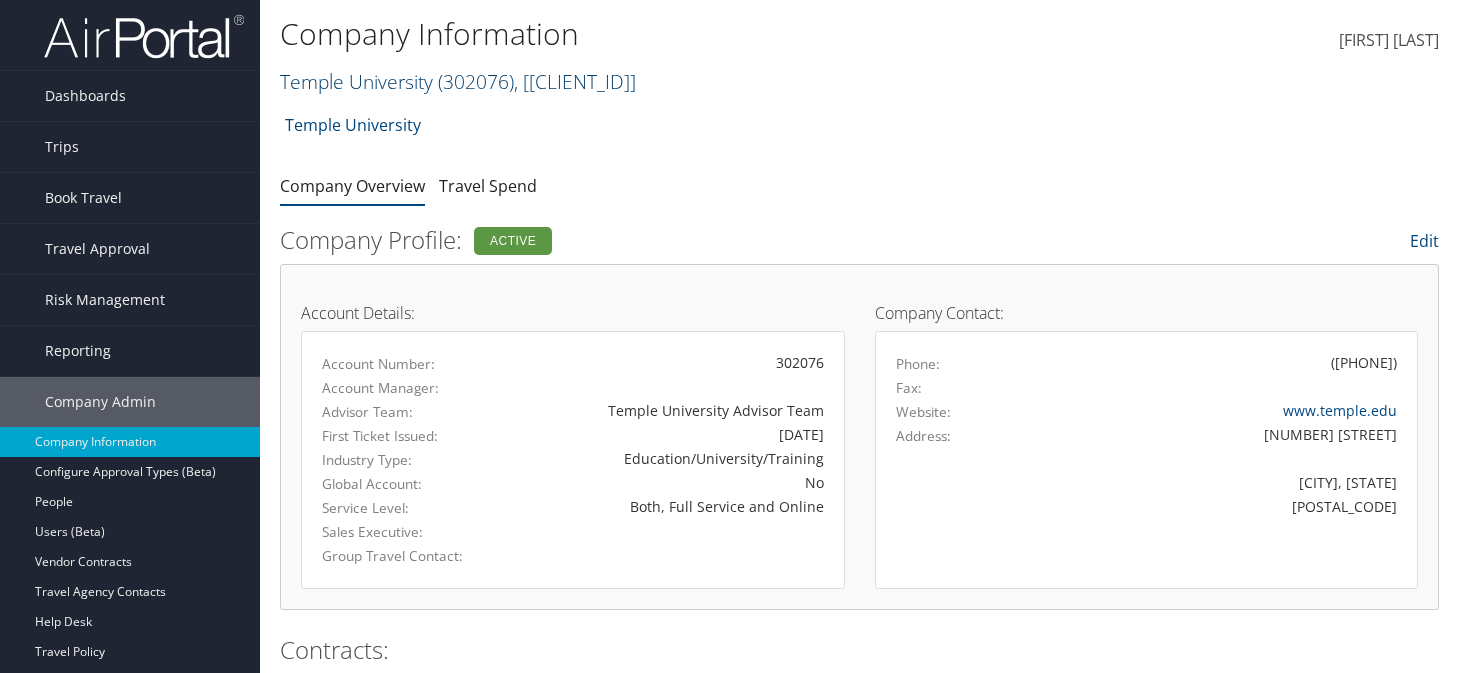 scroll, scrollTop: 0, scrollLeft: 0, axis: both 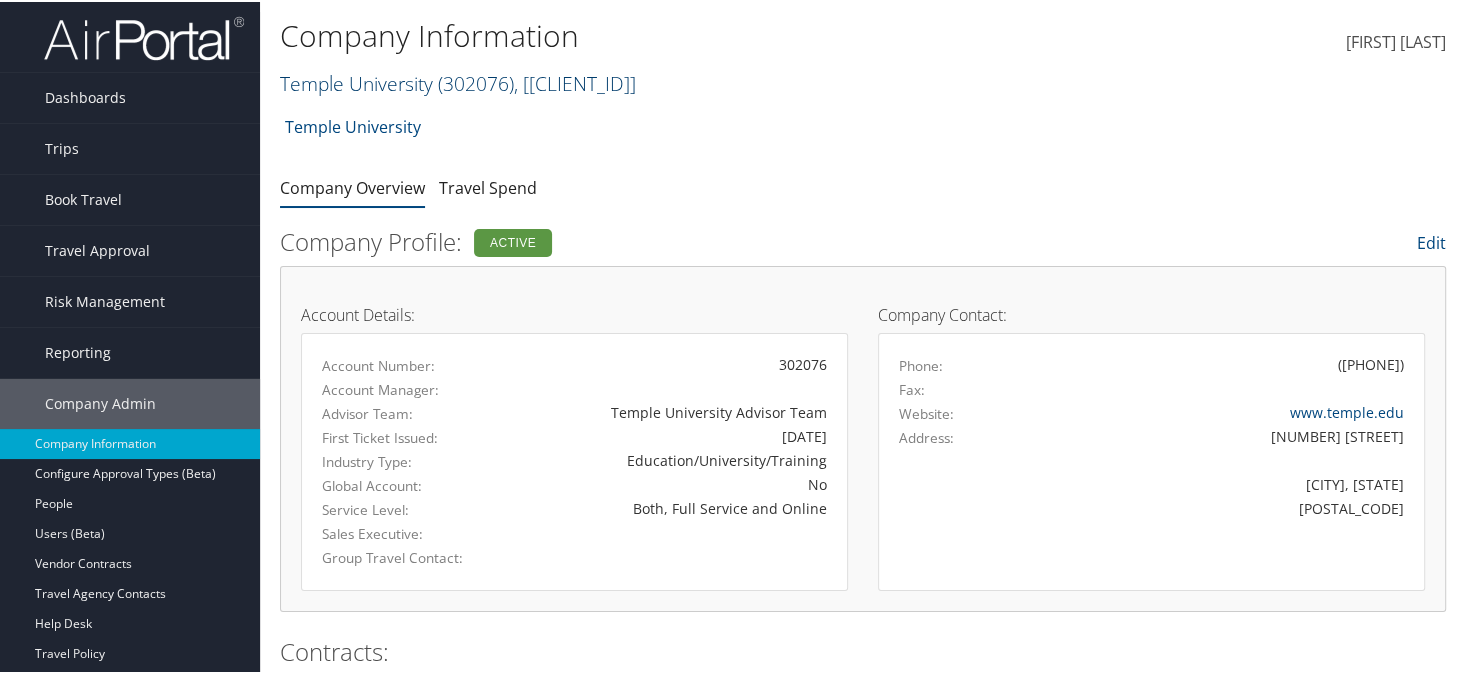 click on "Temple University   ( [NUMBER] )  , [ POSTAL_CODE ]" at bounding box center (458, 81) 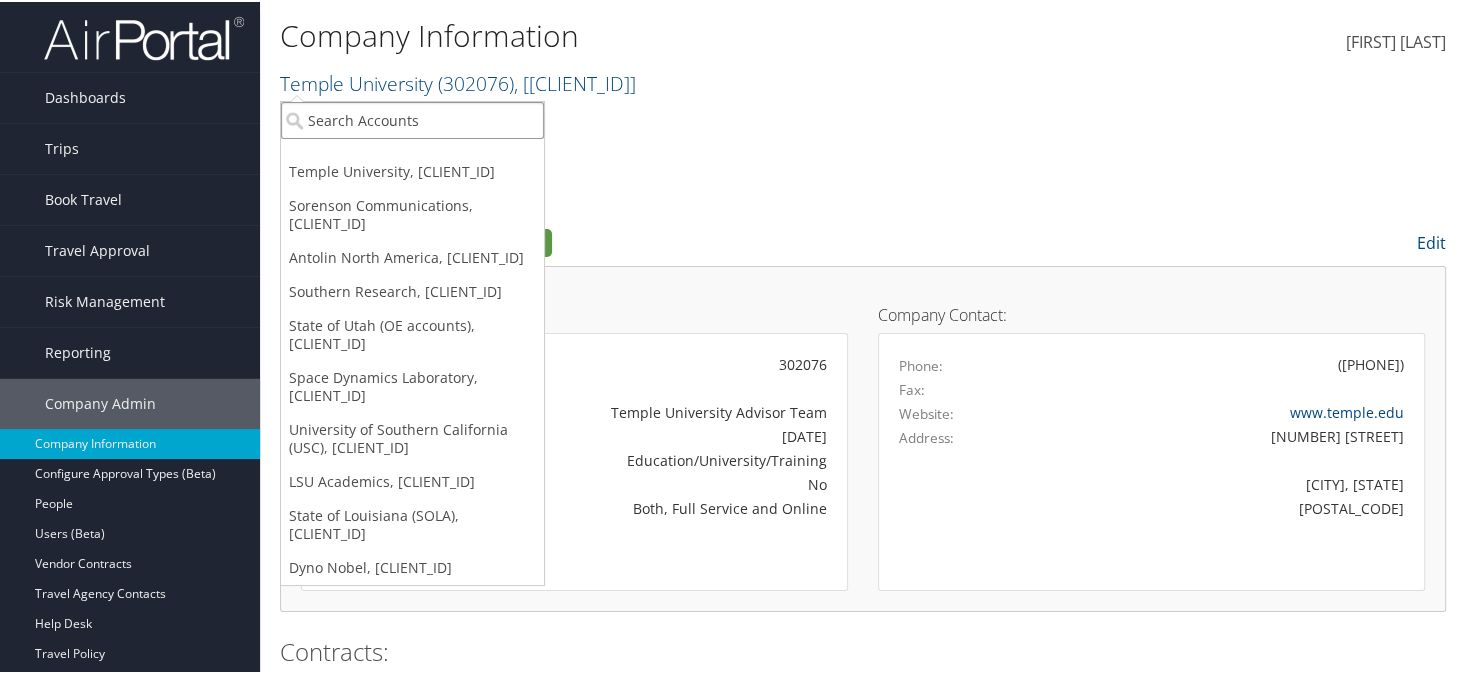 click at bounding box center [412, 118] 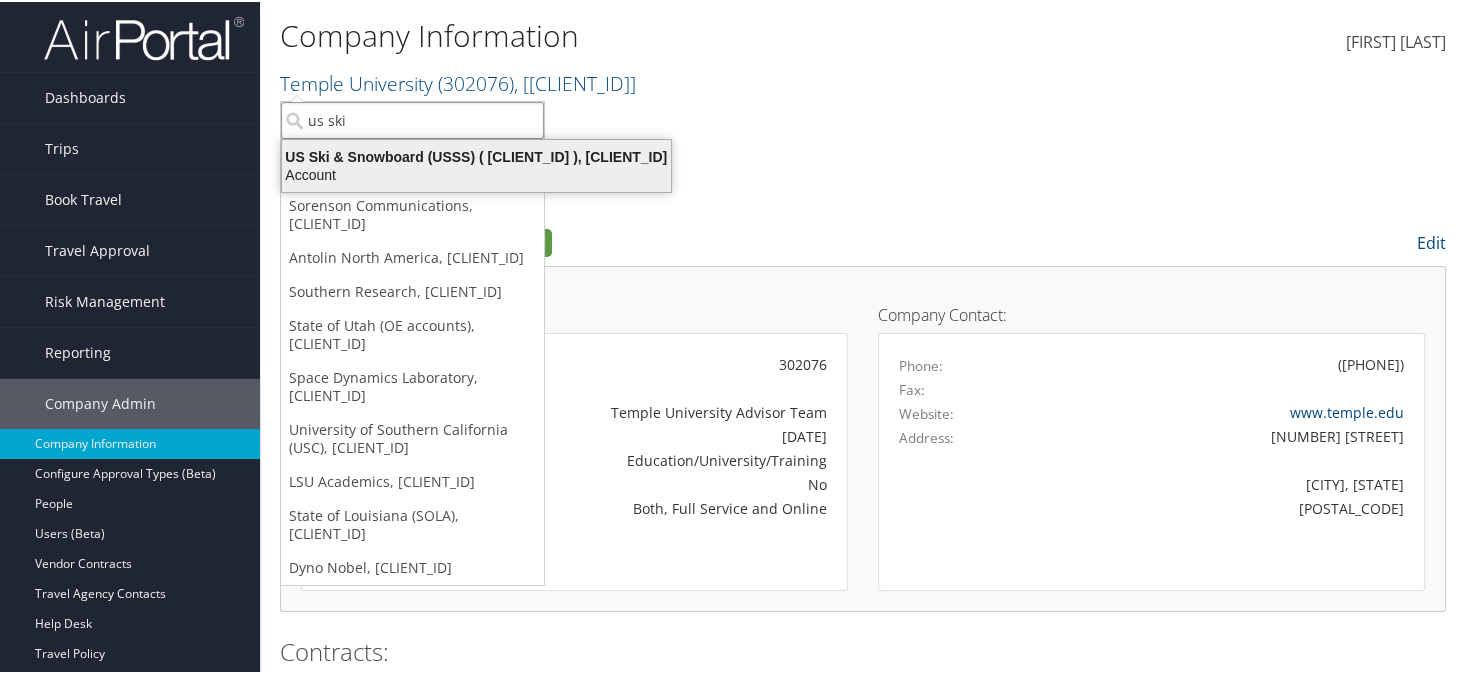click on "US Ski & Snowboard (USSS) (301894), [44296]" at bounding box center [476, 155] 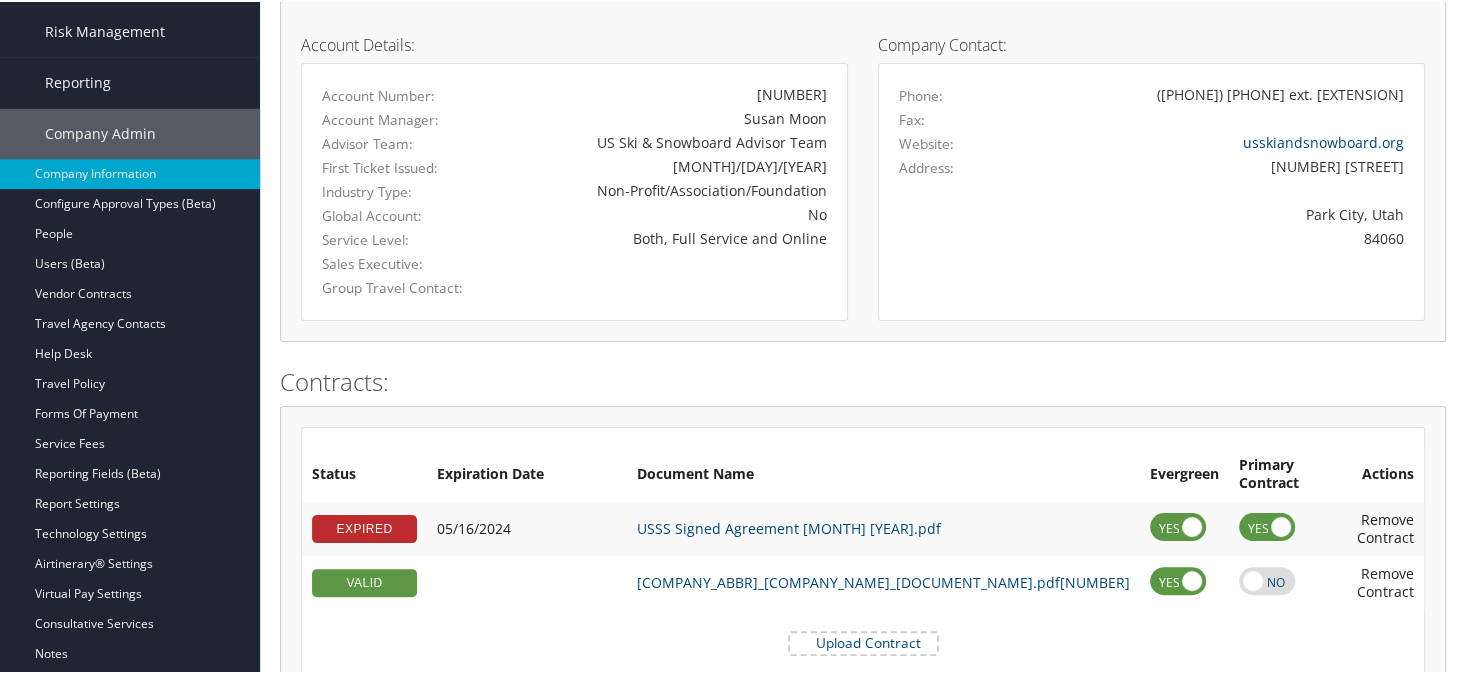 scroll, scrollTop: 400, scrollLeft: 0, axis: vertical 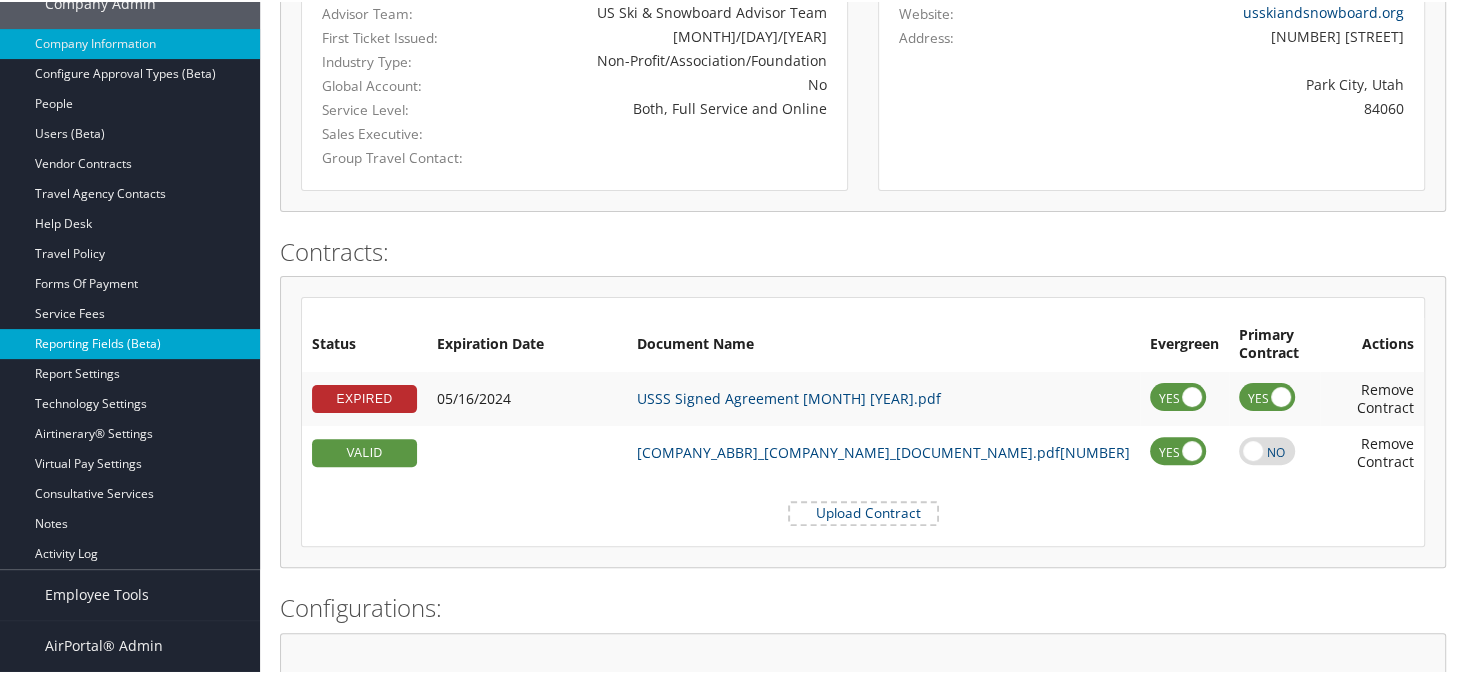 click on "Reporting Fields (Beta)" at bounding box center (130, 342) 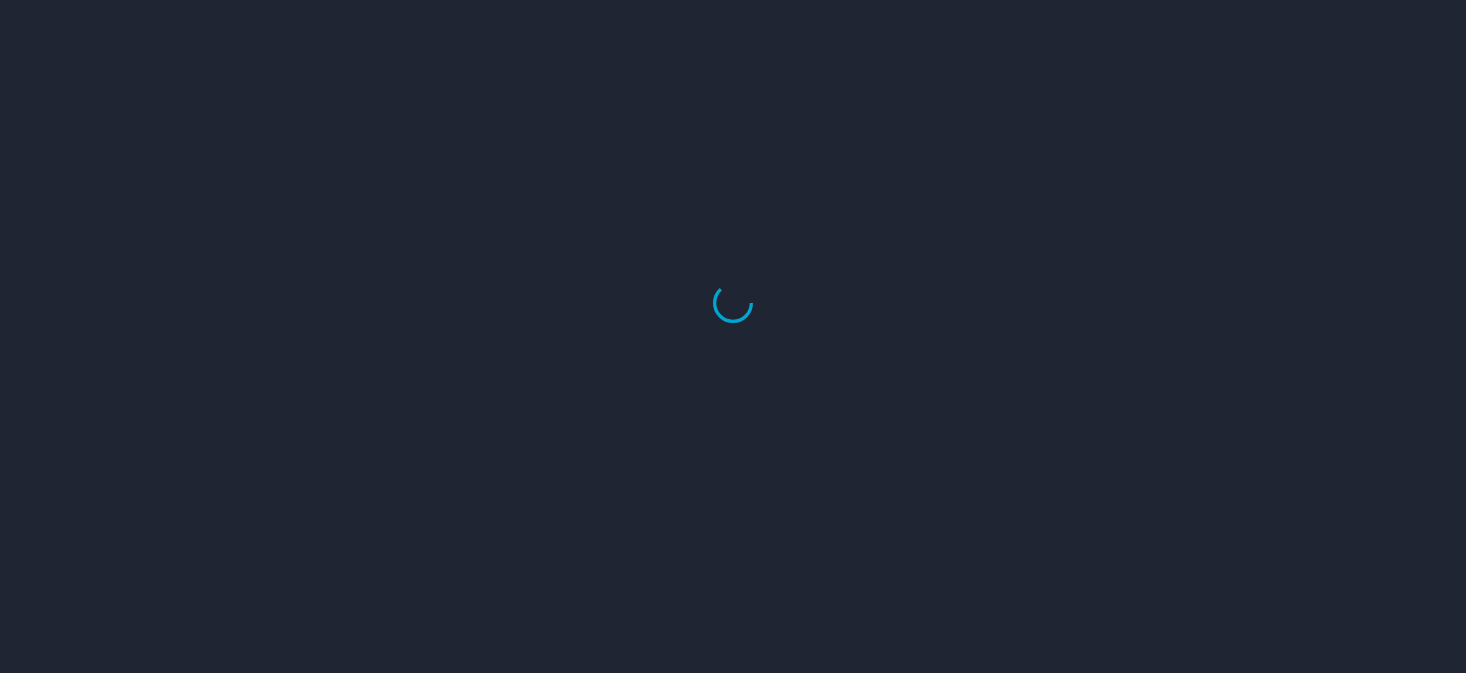 scroll, scrollTop: 0, scrollLeft: 0, axis: both 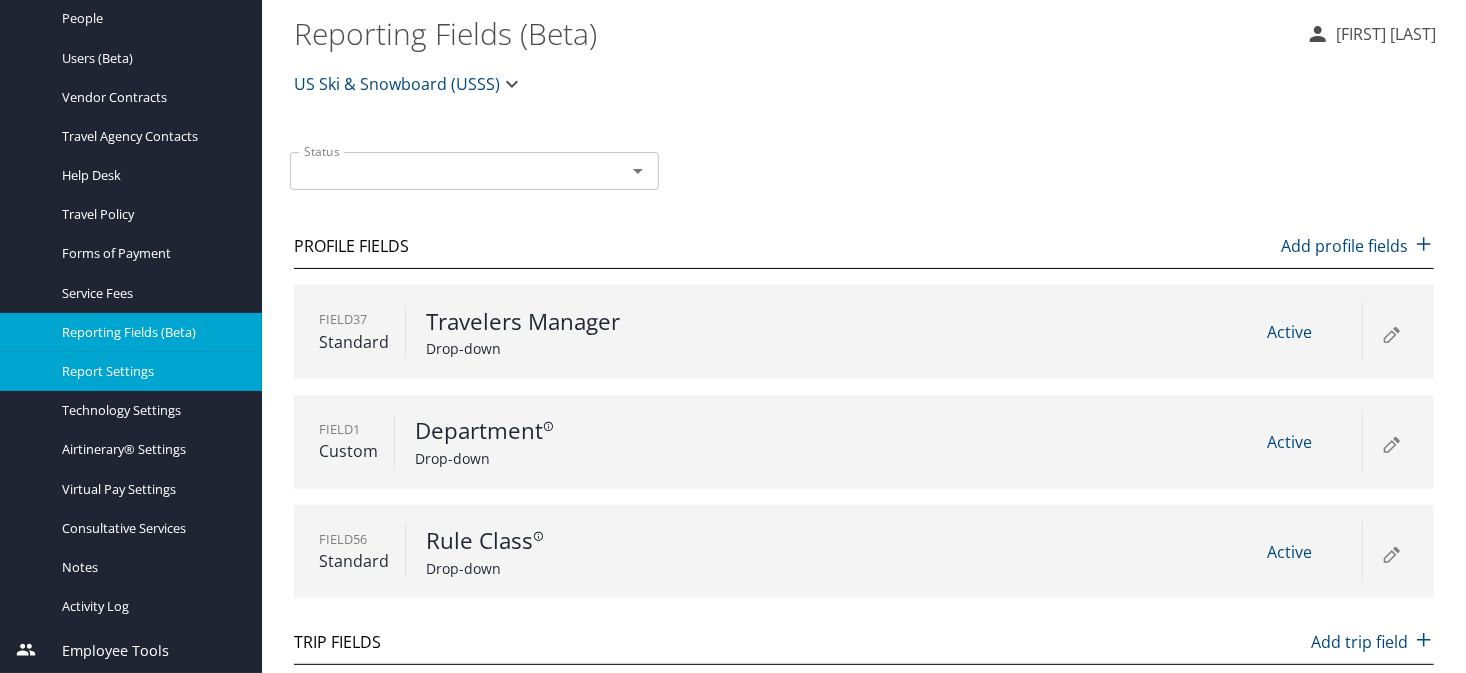 click on "Report Settings" at bounding box center (150, 371) 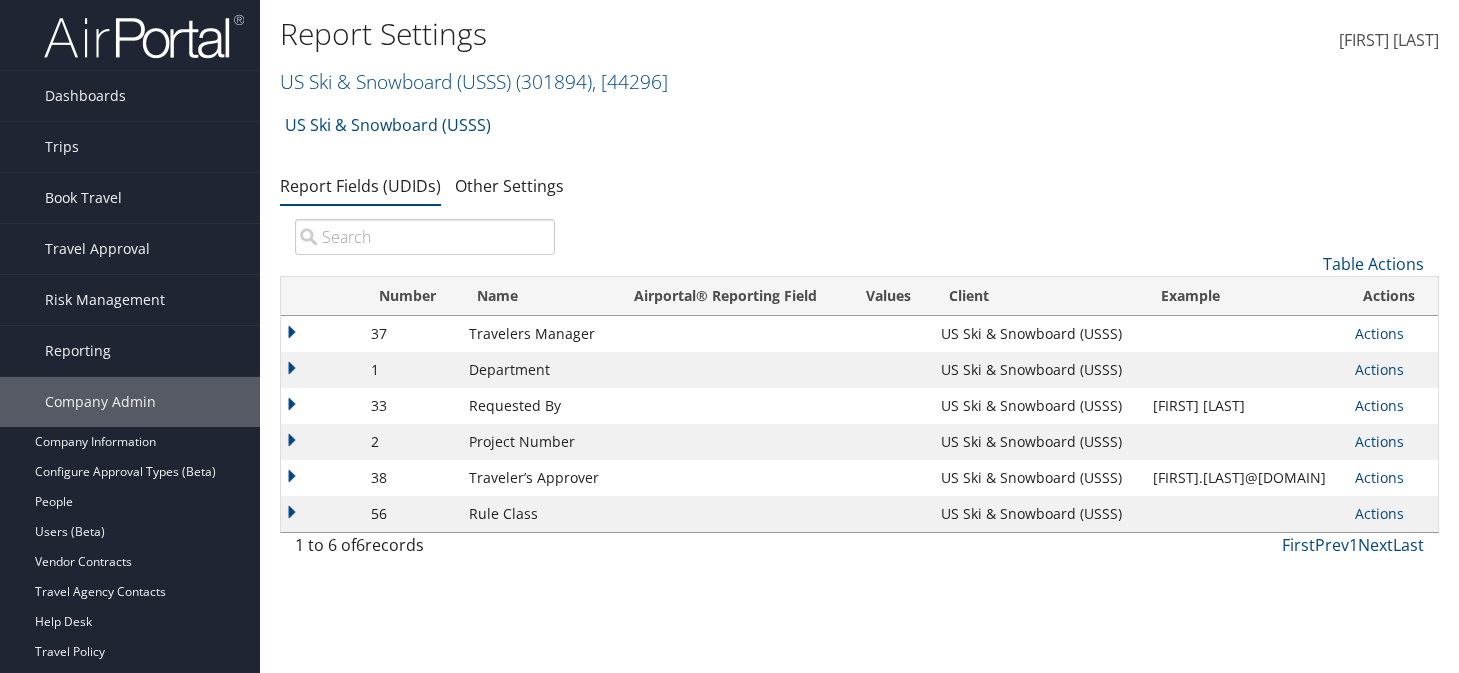 scroll, scrollTop: 0, scrollLeft: 0, axis: both 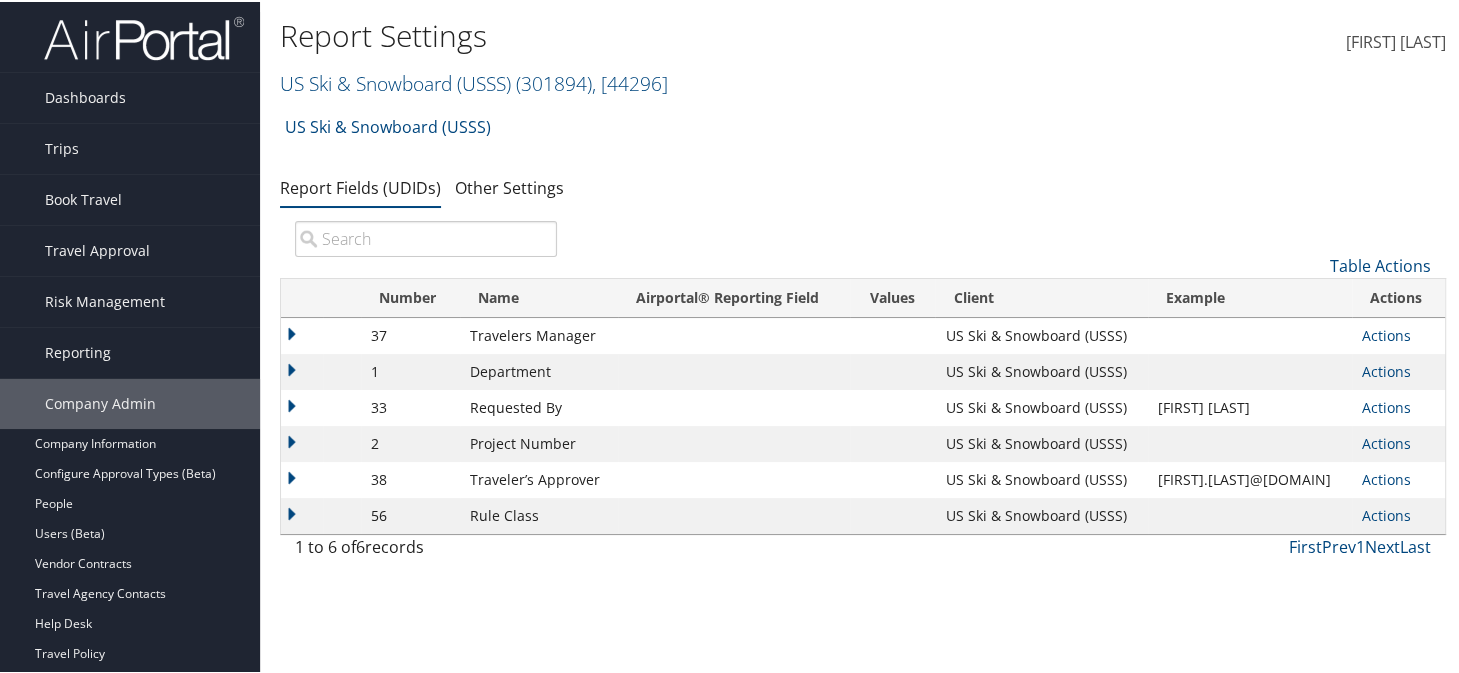 click on "US Ski & Snowboard (USSS)   Account Structure   US Ski & Snowboard (USSS)   (301894) ACTIVE     Create Child ×   Create Client   New child of undefined  Name Required Type Choose a Client Type... Department Division Account Required Submit Cancel ×" at bounding box center (863, 132) 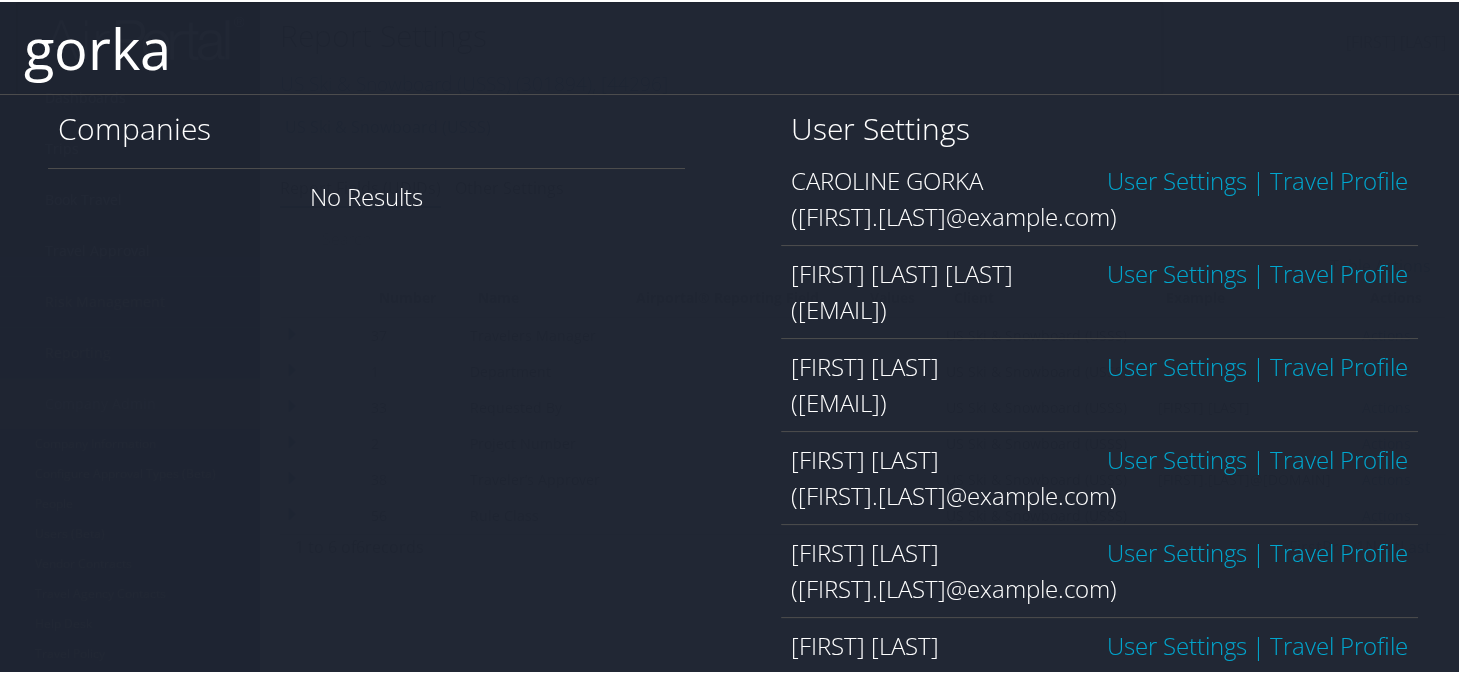 scroll, scrollTop: 180, scrollLeft: 0, axis: vertical 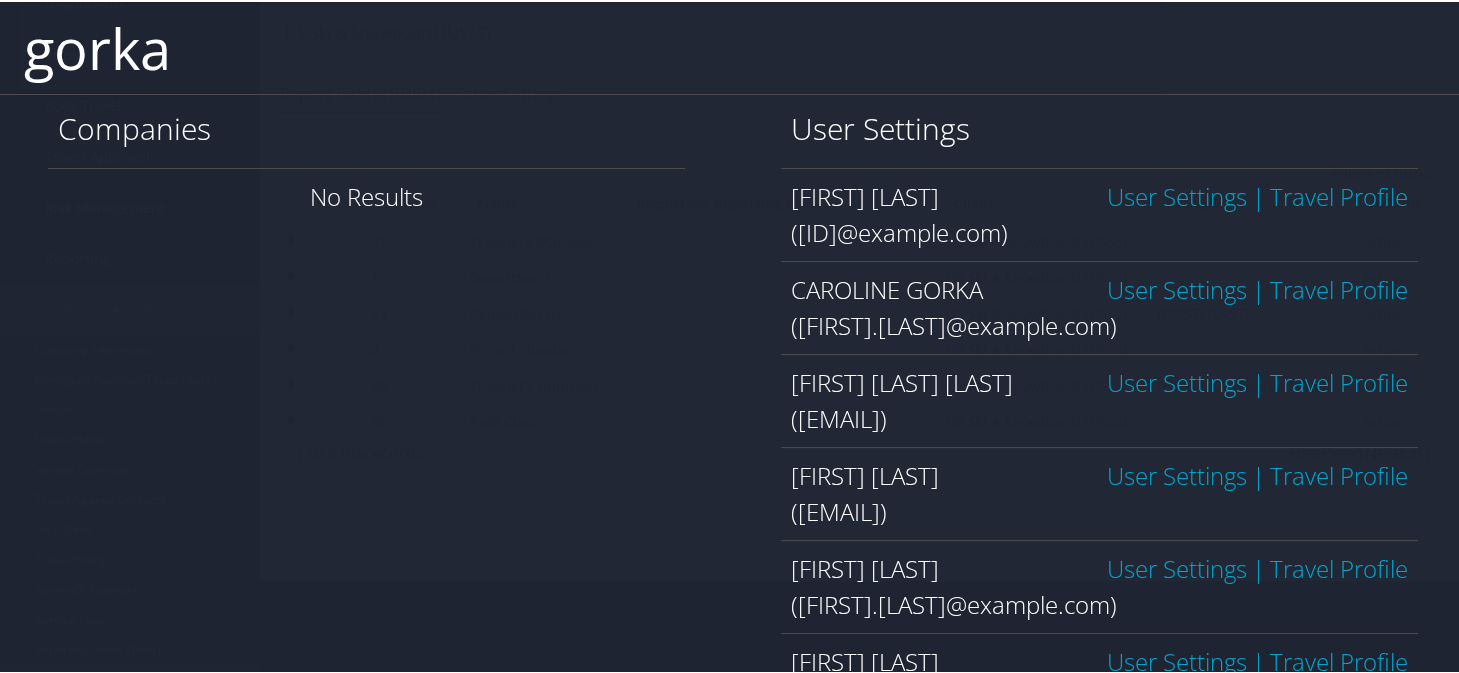 drag, startPoint x: 341, startPoint y: 59, endPoint x: 135, endPoint y: 59, distance: 206 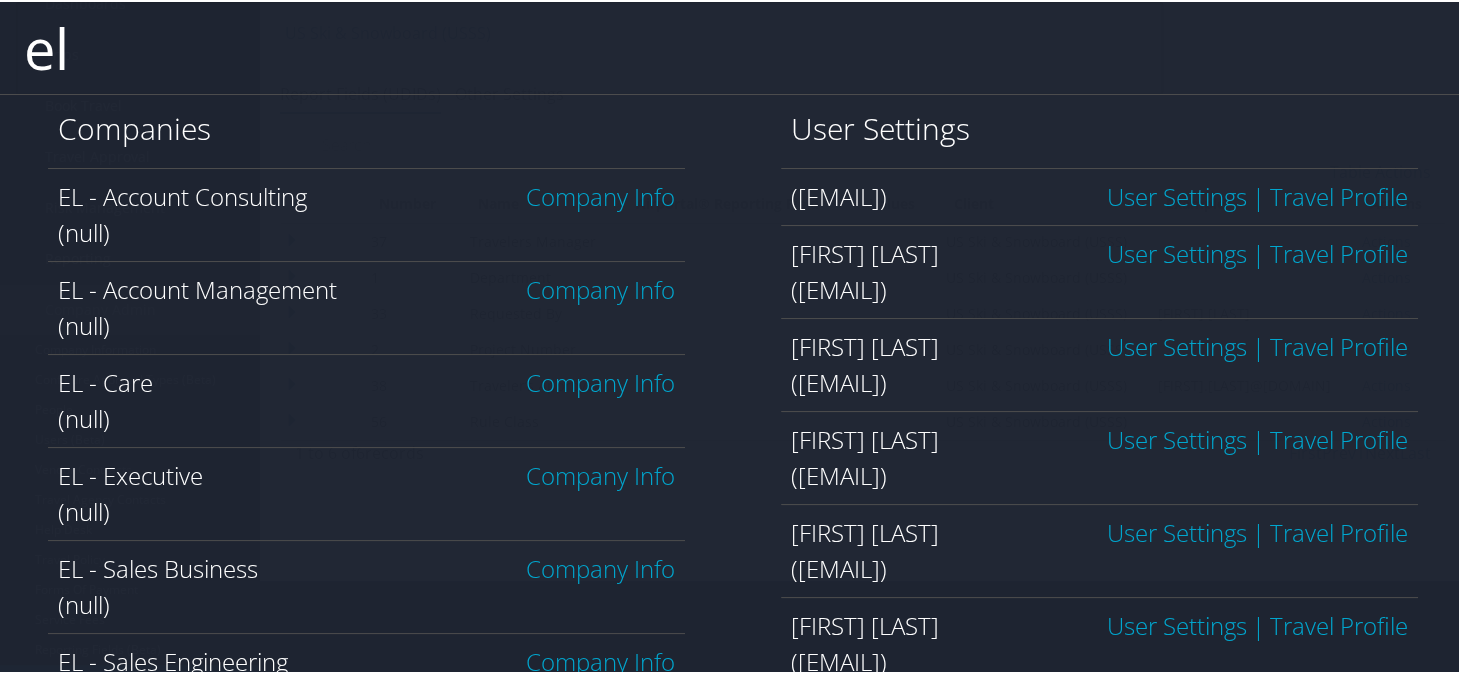type on "el" 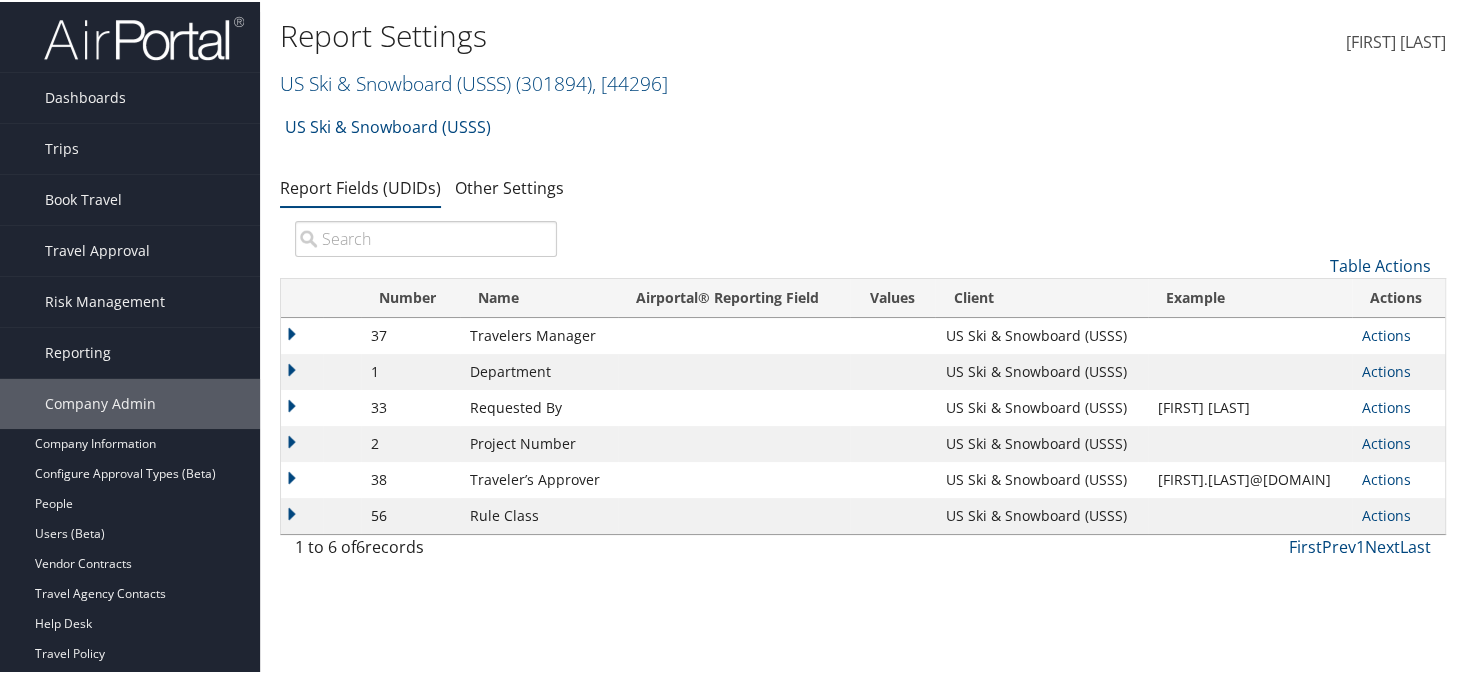 scroll, scrollTop: 0, scrollLeft: 0, axis: both 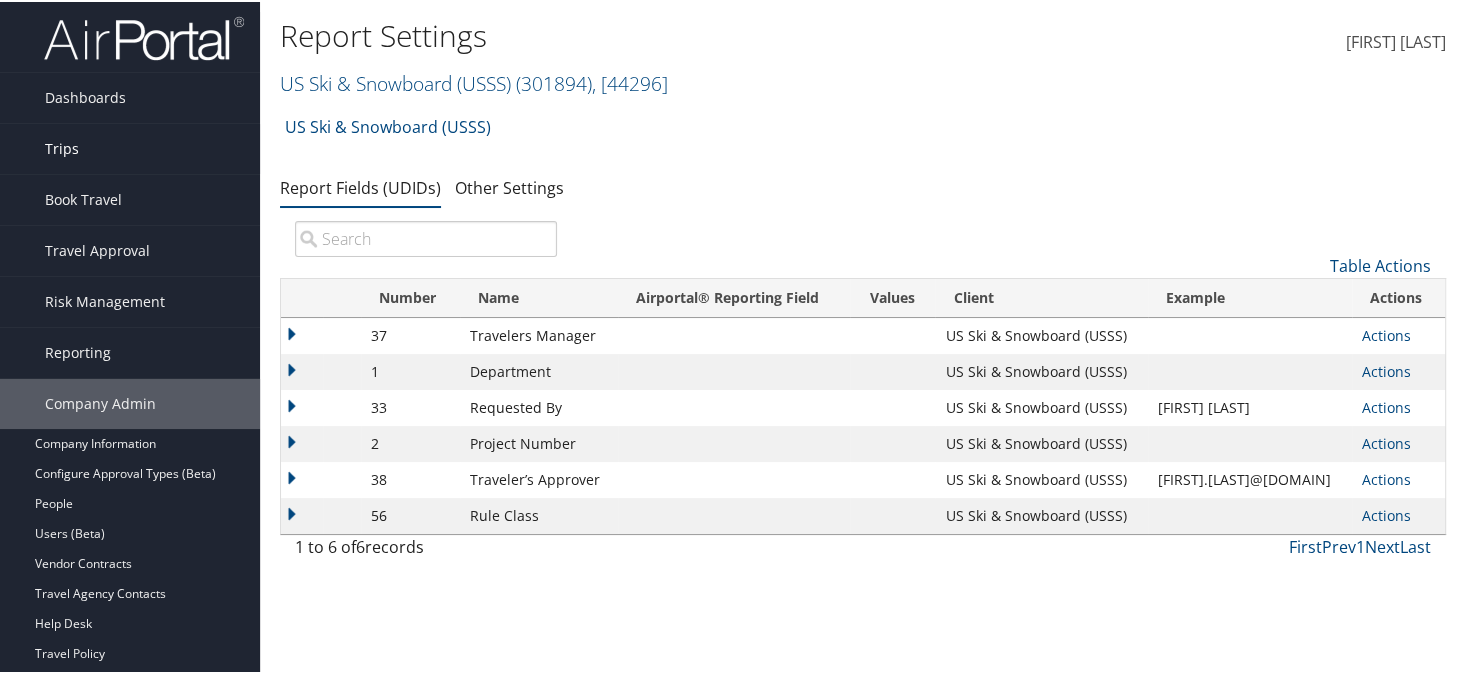 click on "Trips" at bounding box center [62, 147] 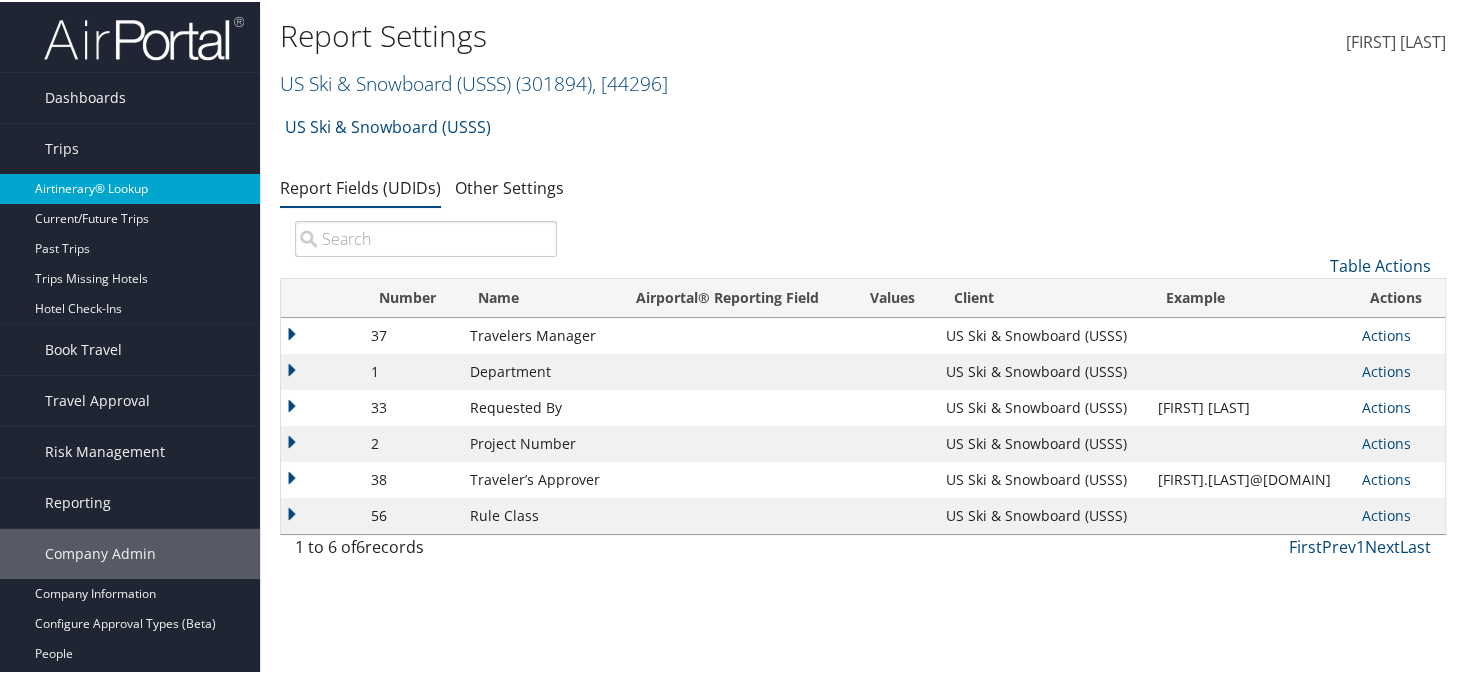 click on "Airtinerary® Lookup" at bounding box center (130, 187) 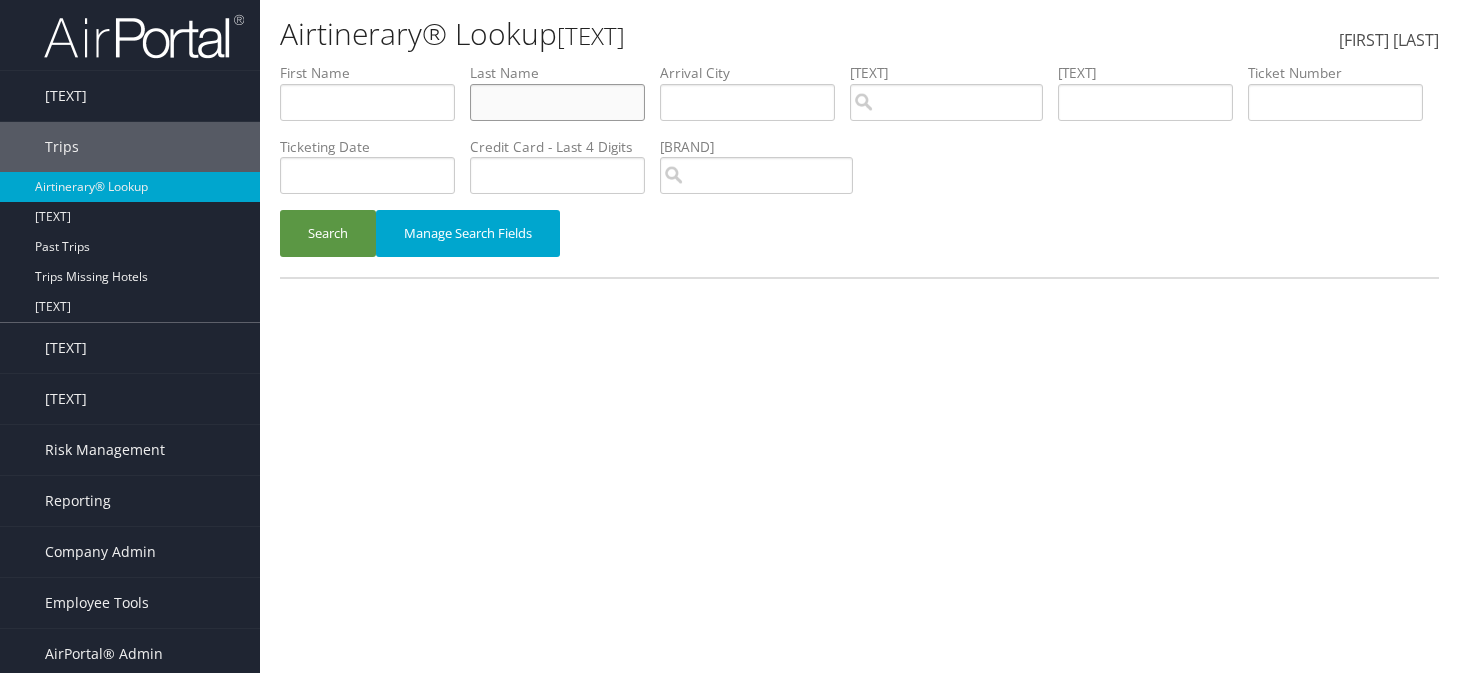scroll, scrollTop: 0, scrollLeft: 0, axis: both 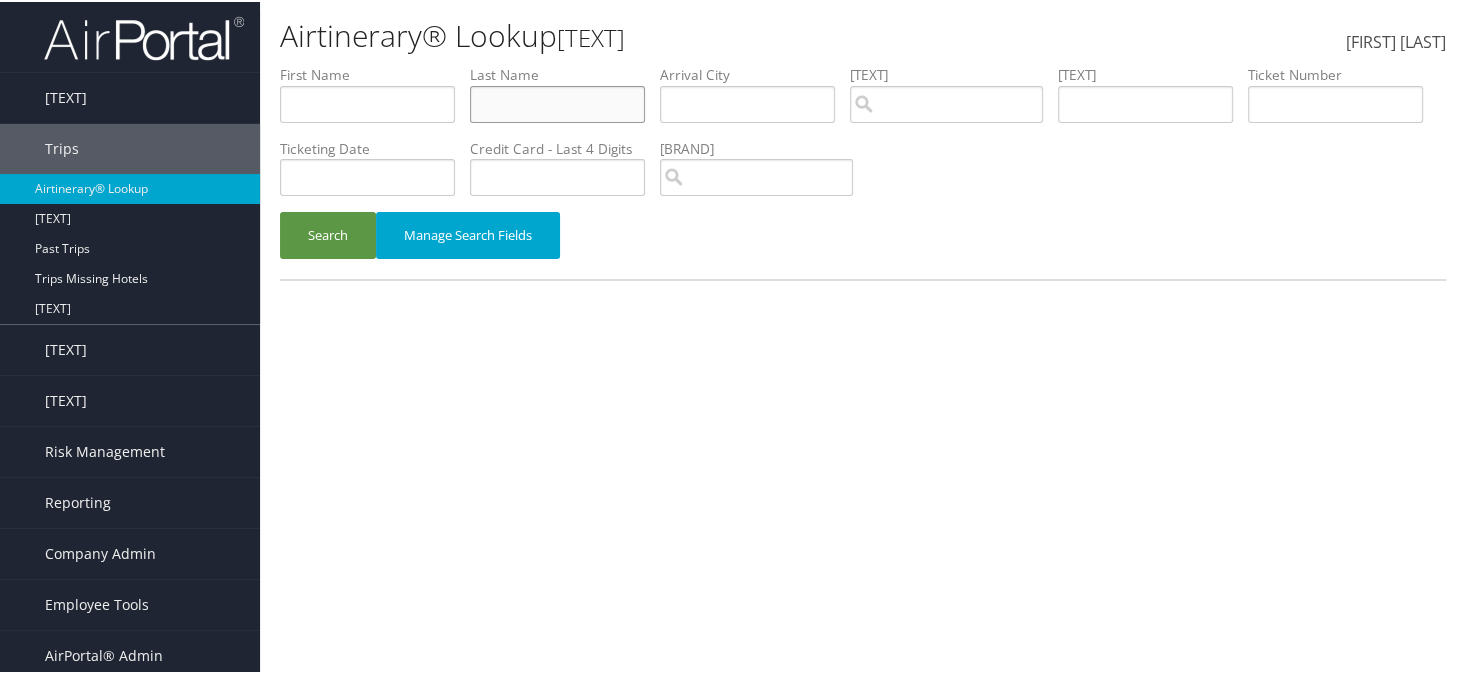 click at bounding box center [367, 102] 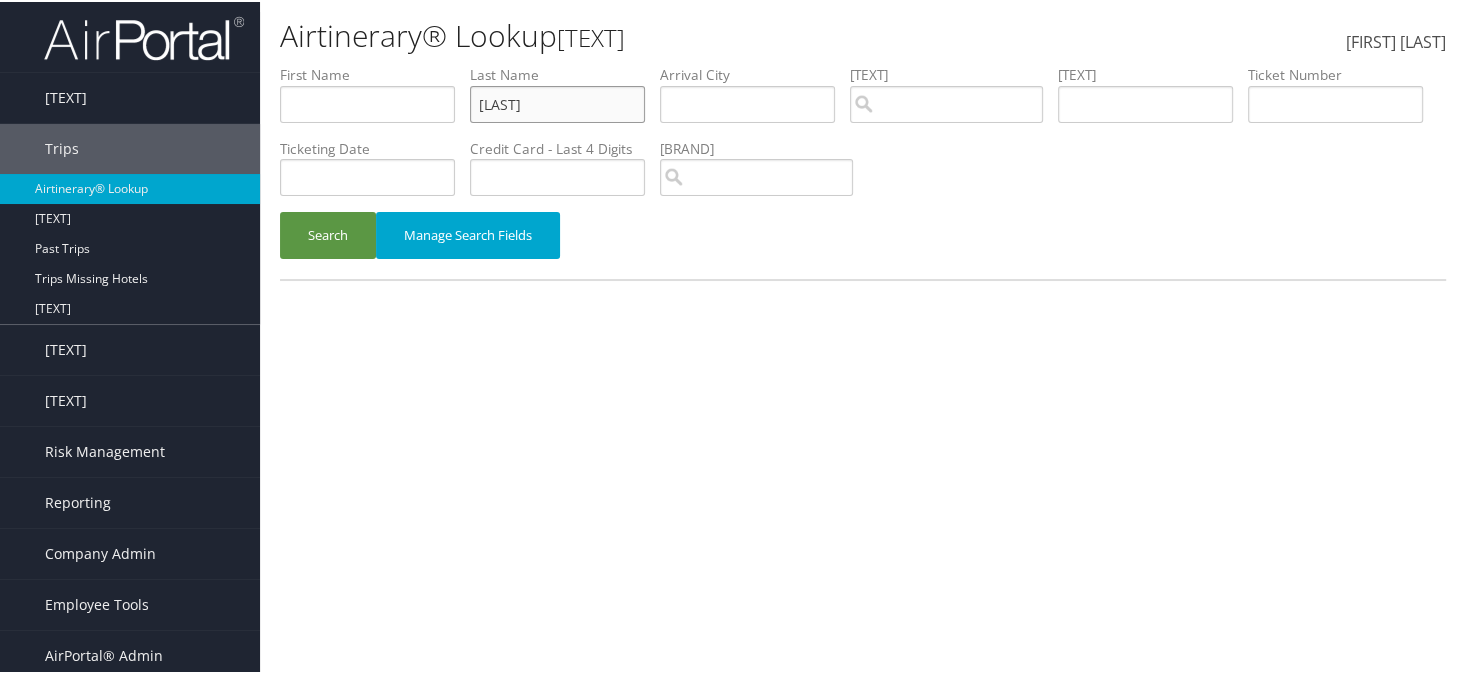 type on "[LAST]" 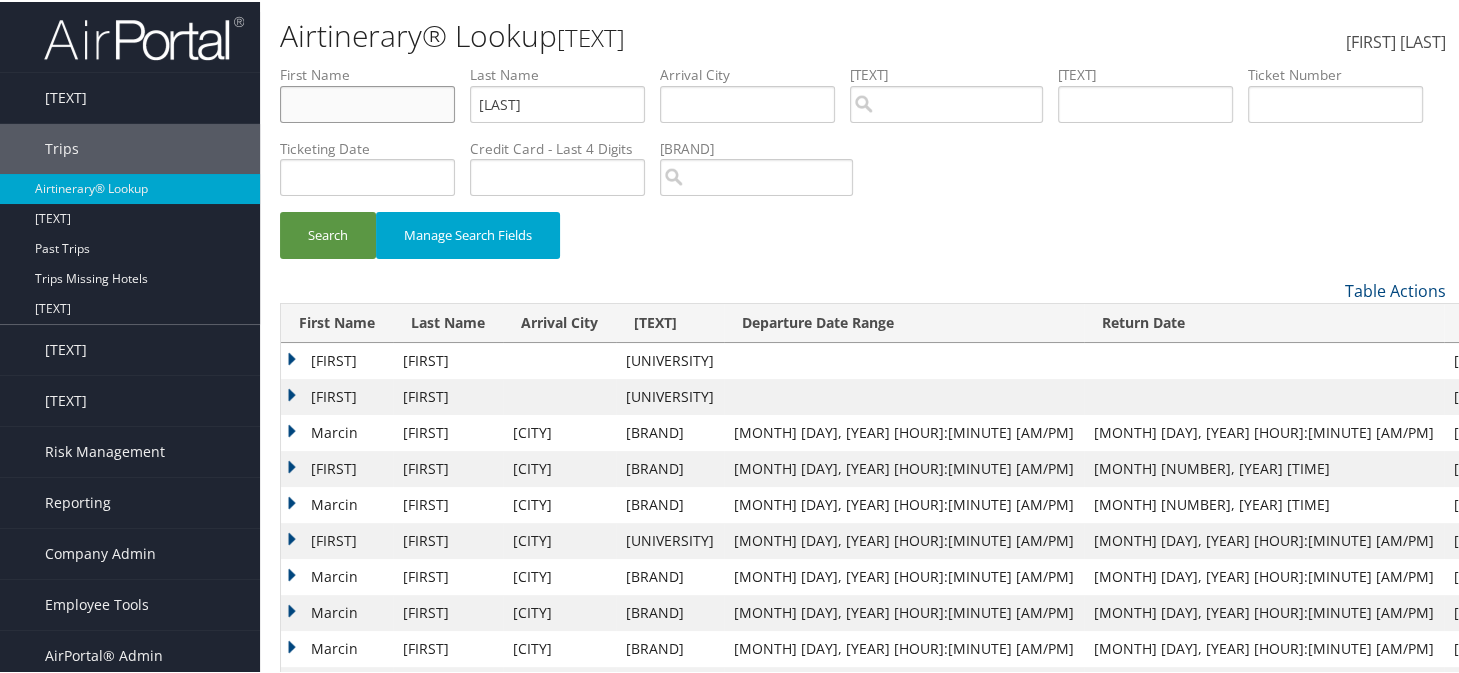 click at bounding box center (367, 102) 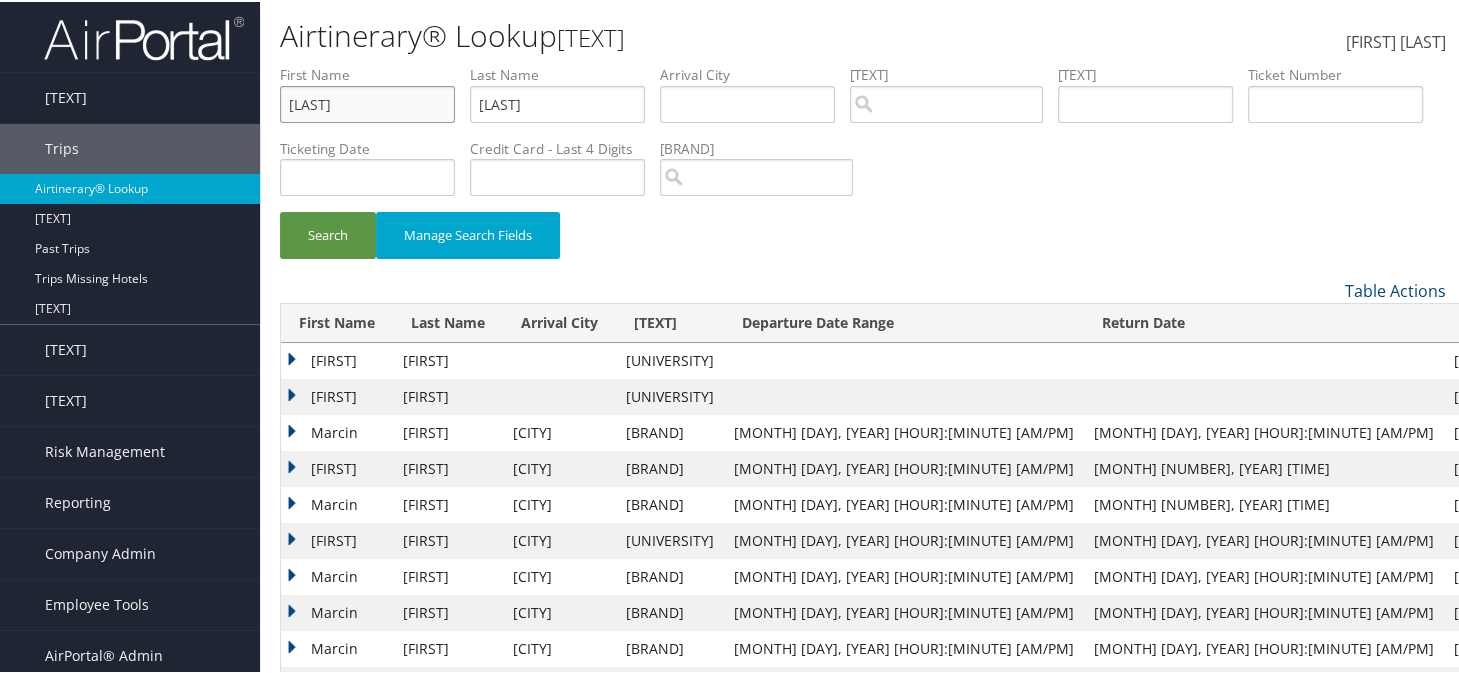 type on "barbara" 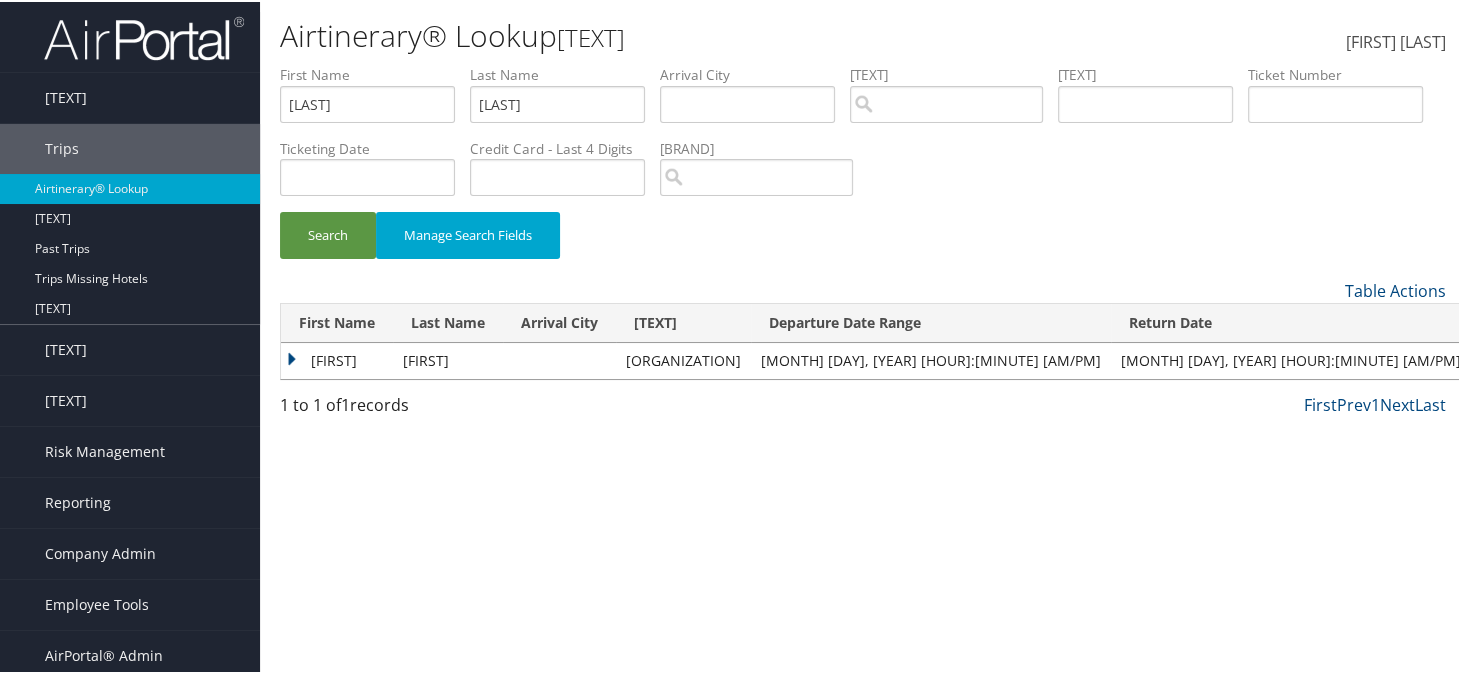 click on "Barbara" at bounding box center (337, 359) 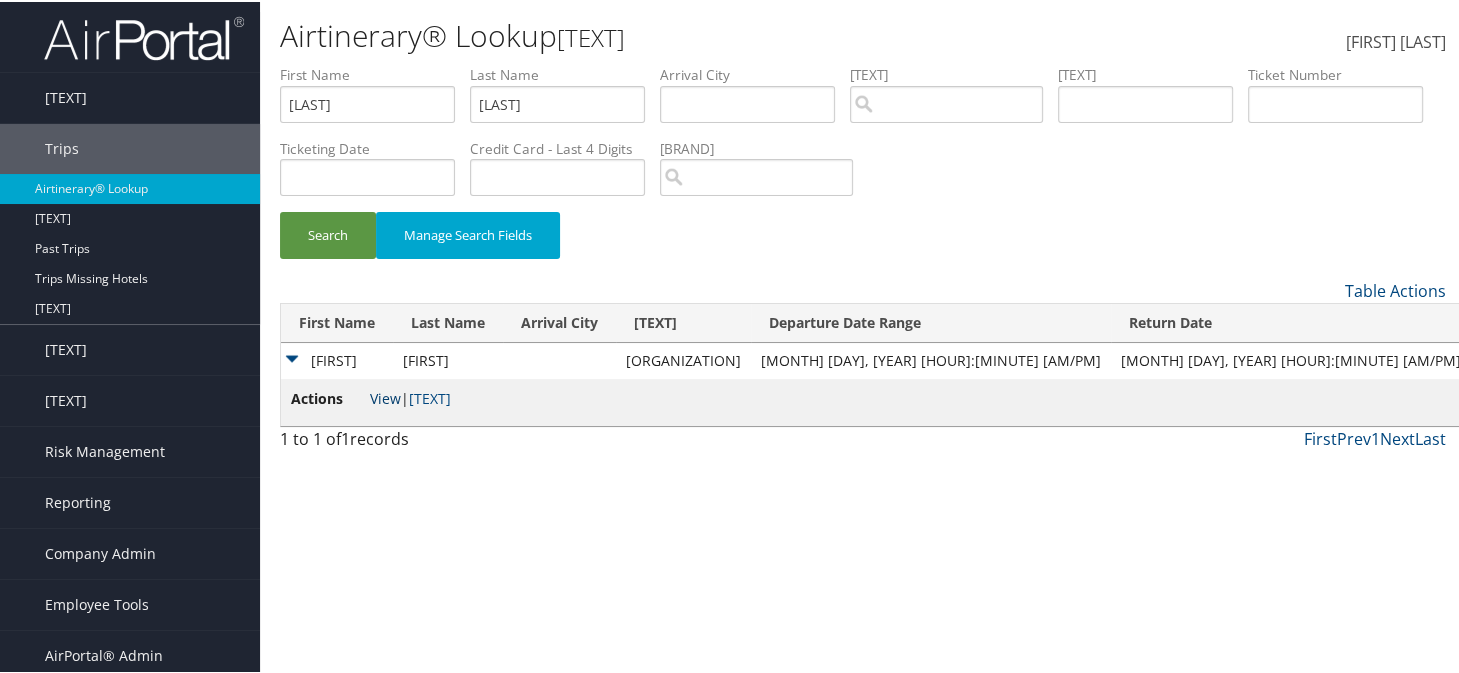 click on "View" at bounding box center [385, 396] 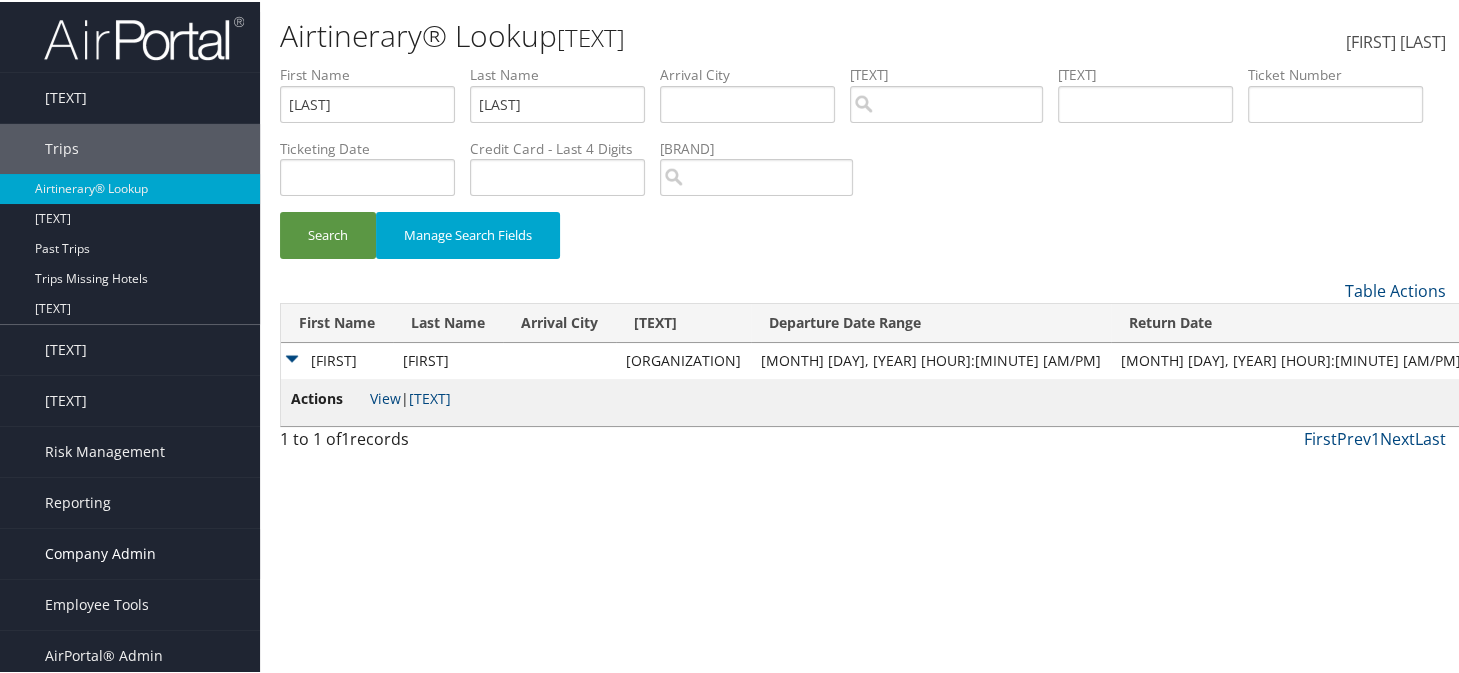 click on "Company Admin" at bounding box center (100, 552) 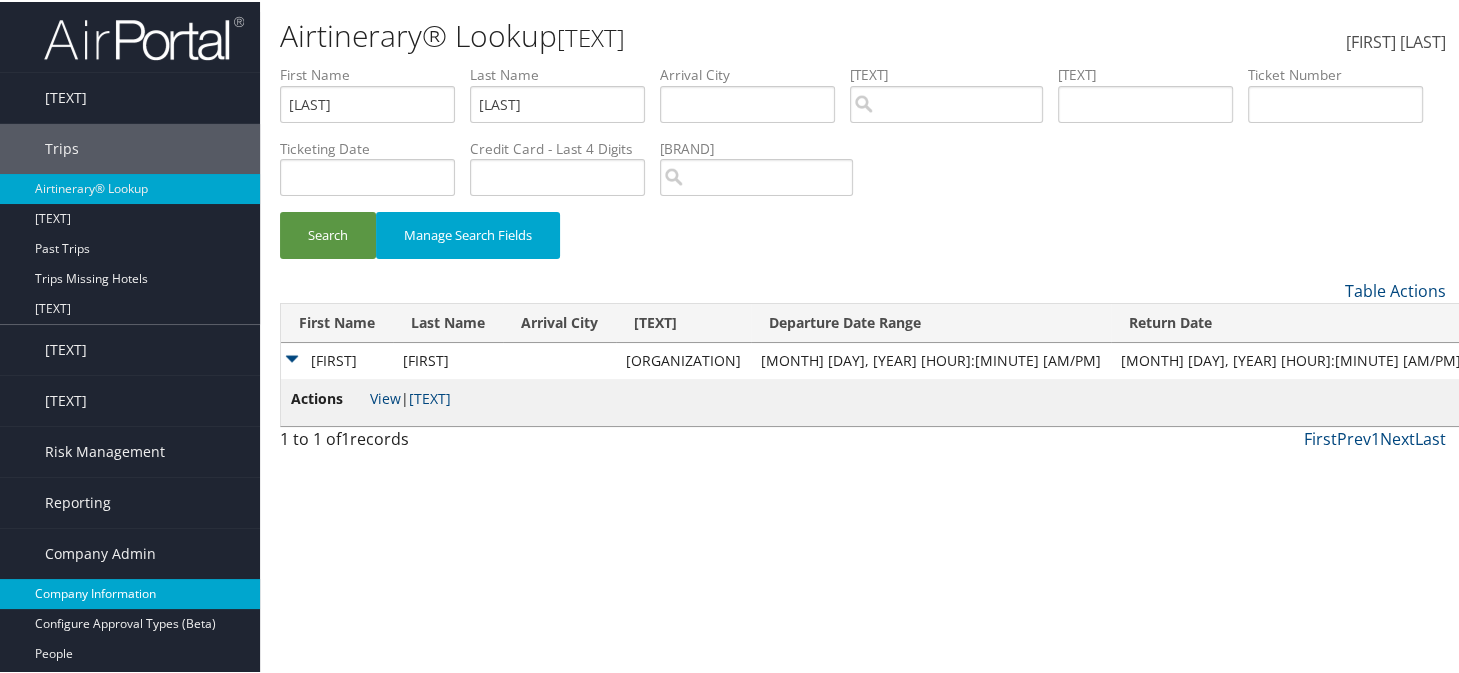 click on "Company Information" at bounding box center (130, 592) 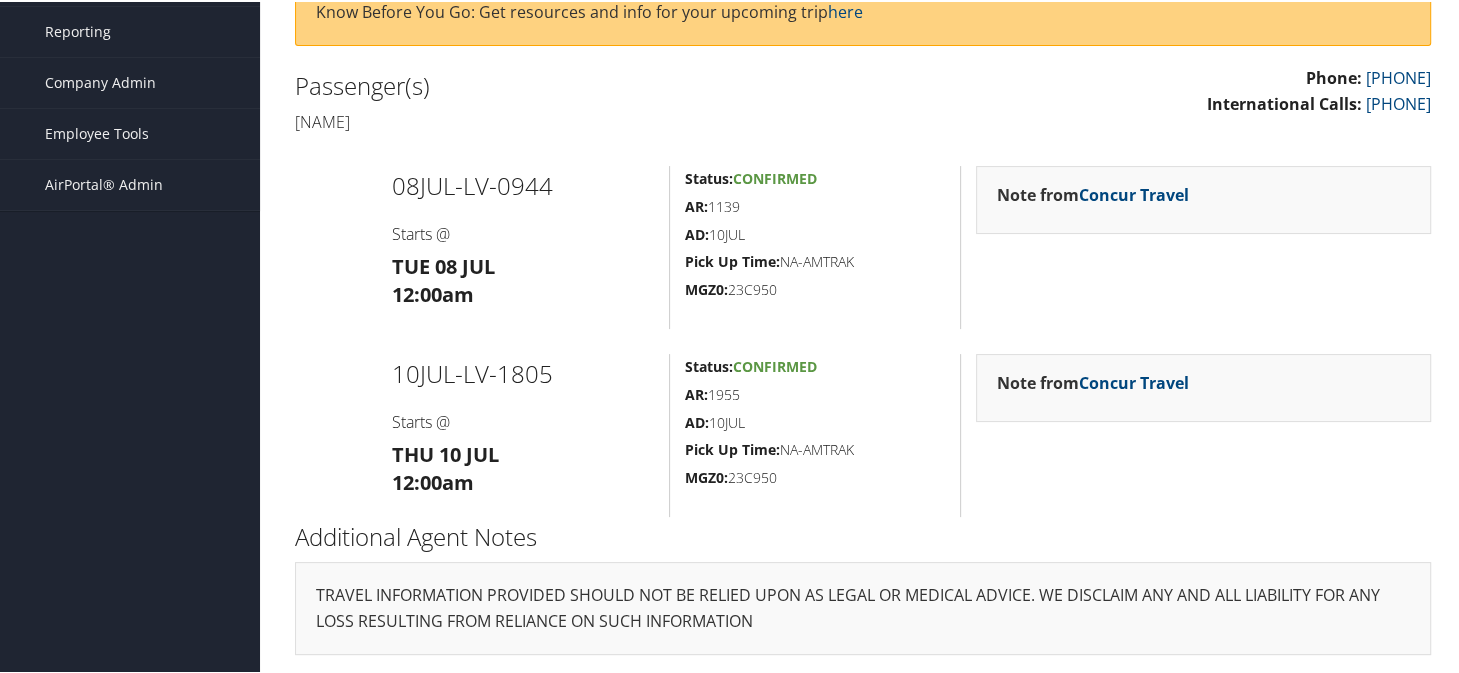 scroll, scrollTop: 0, scrollLeft: 0, axis: both 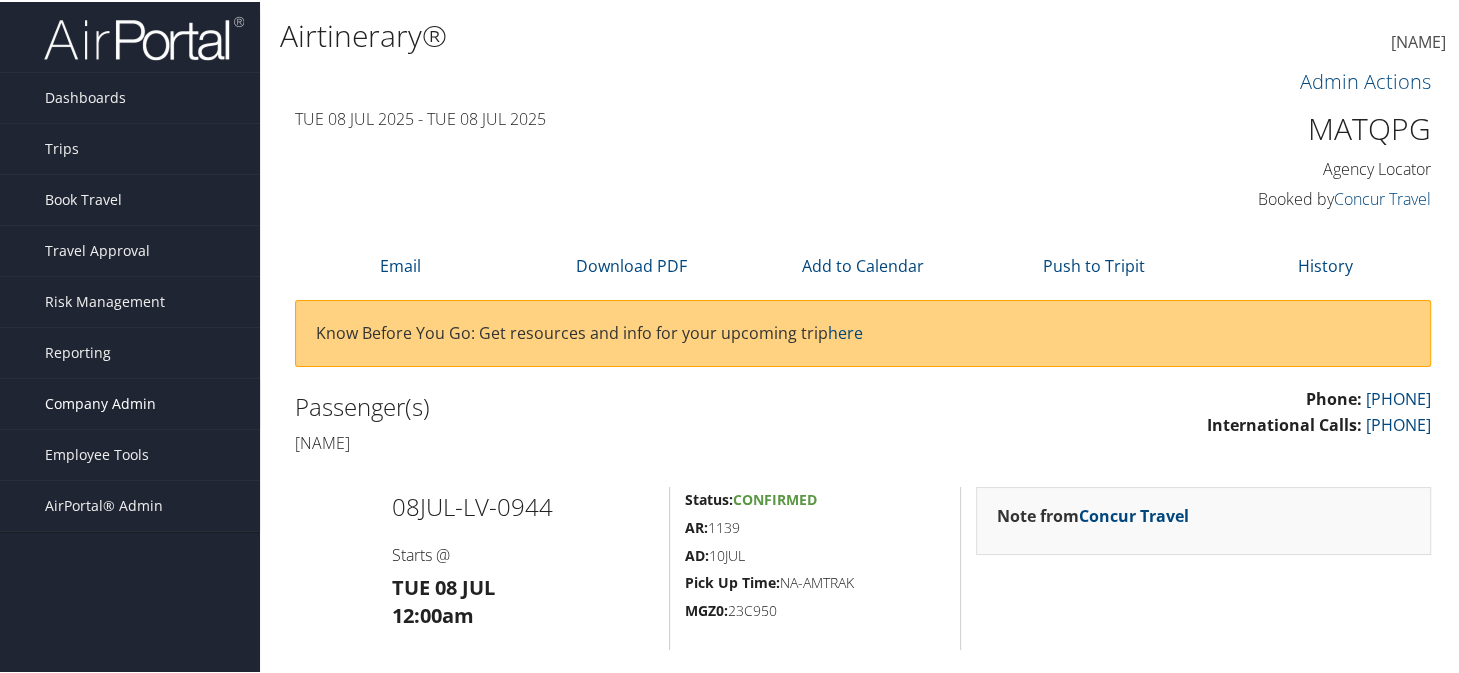 click on "Company Admin" at bounding box center (100, 402) 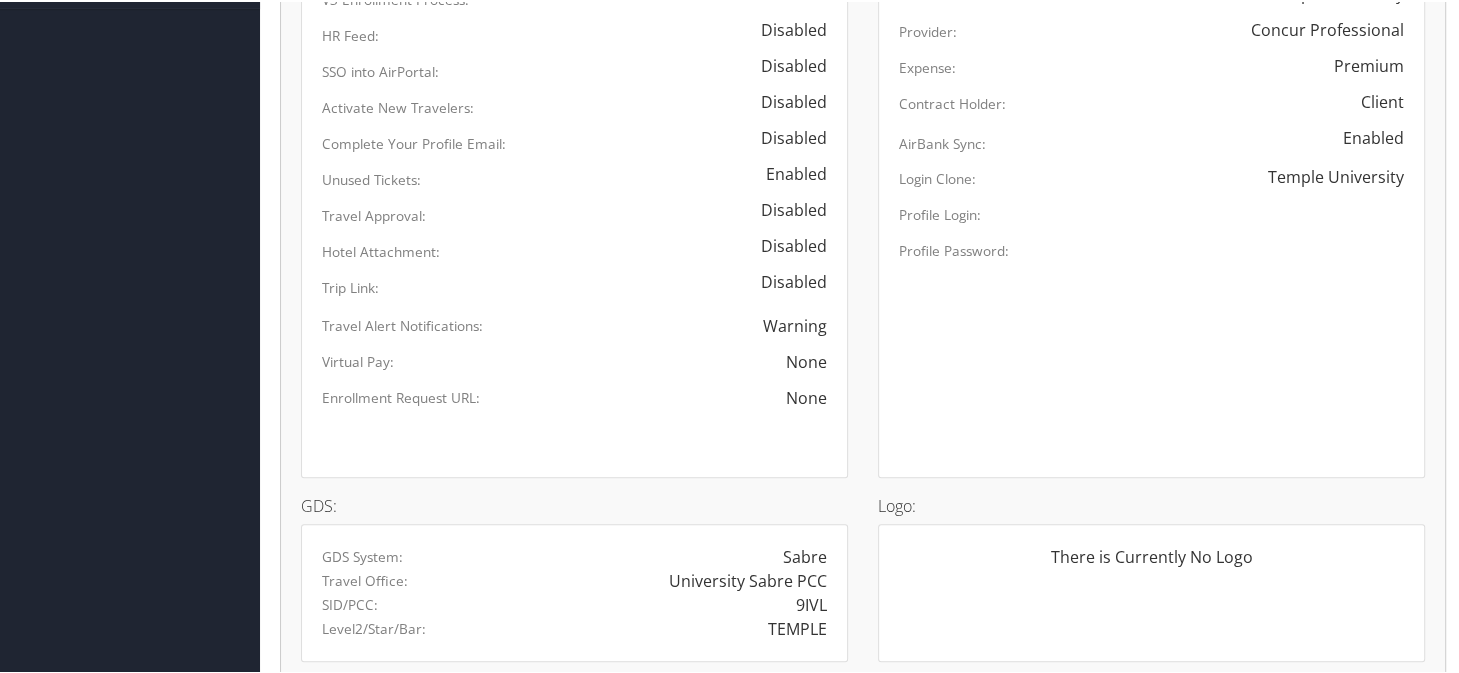 scroll, scrollTop: 1100, scrollLeft: 0, axis: vertical 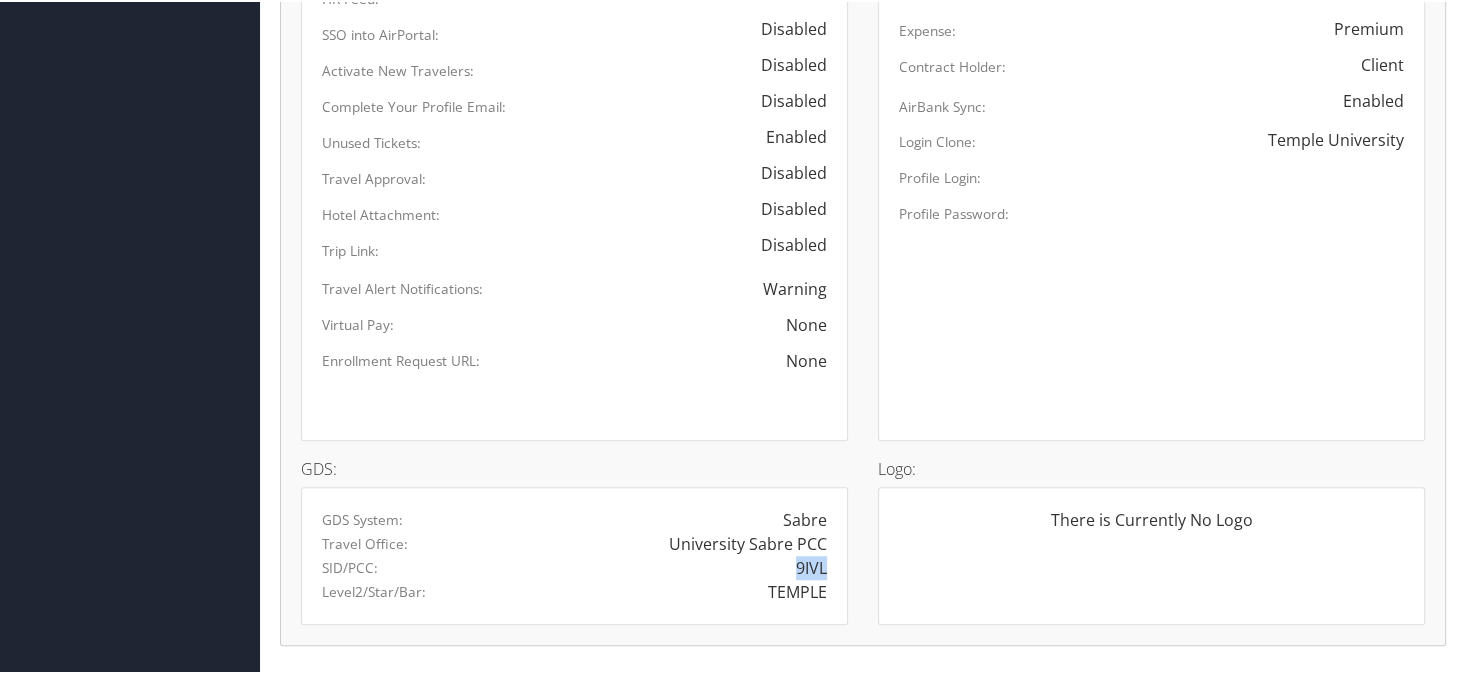 drag, startPoint x: 788, startPoint y: 572, endPoint x: 819, endPoint y: 572, distance: 31 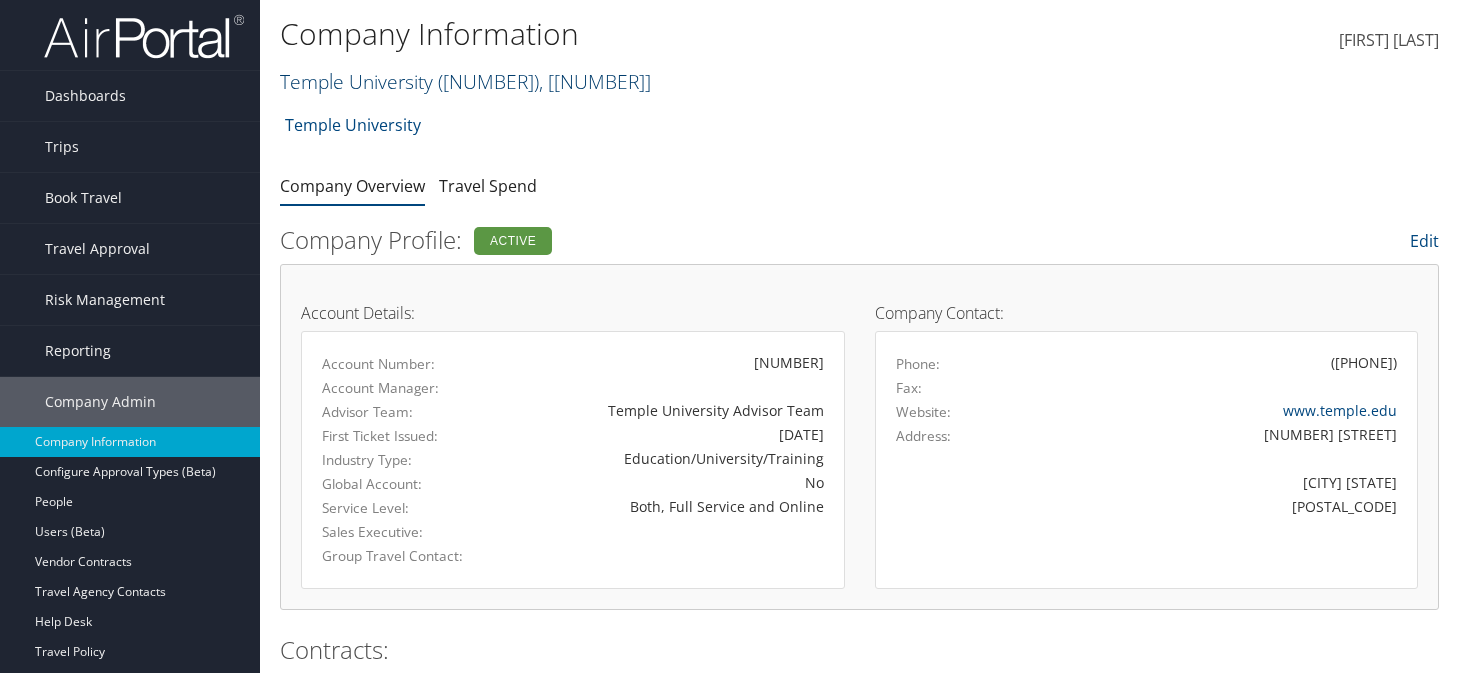 scroll, scrollTop: 0, scrollLeft: 0, axis: both 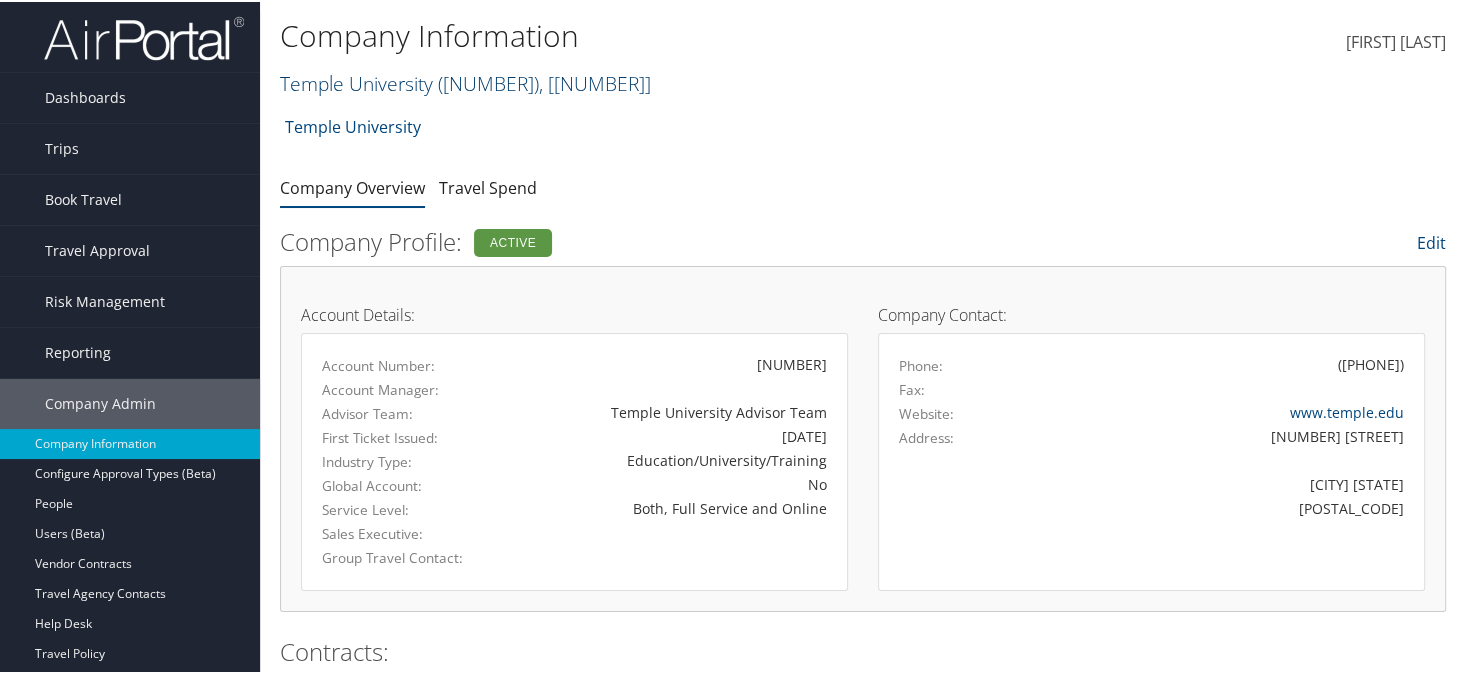 click on "Temple University   ( 302076 )  , [ 45975 ]" at bounding box center (465, 81) 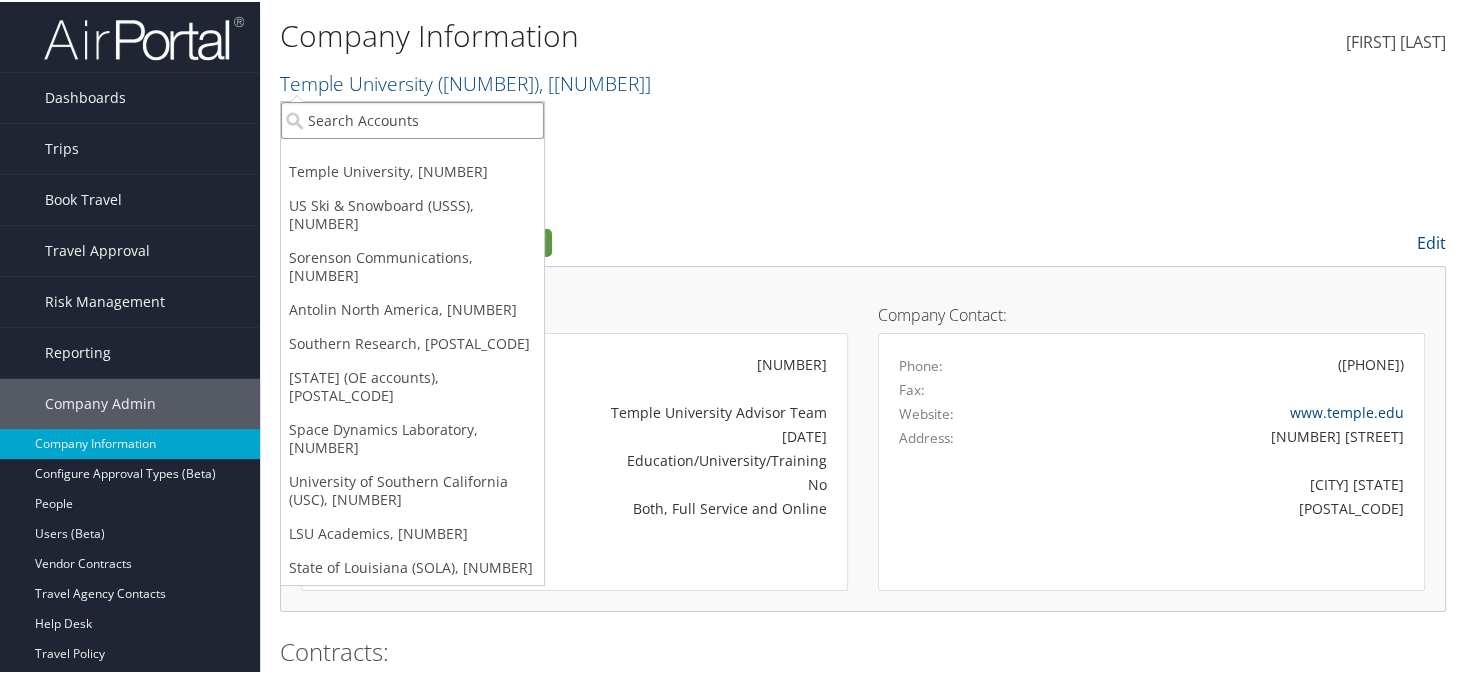 click at bounding box center [412, 118] 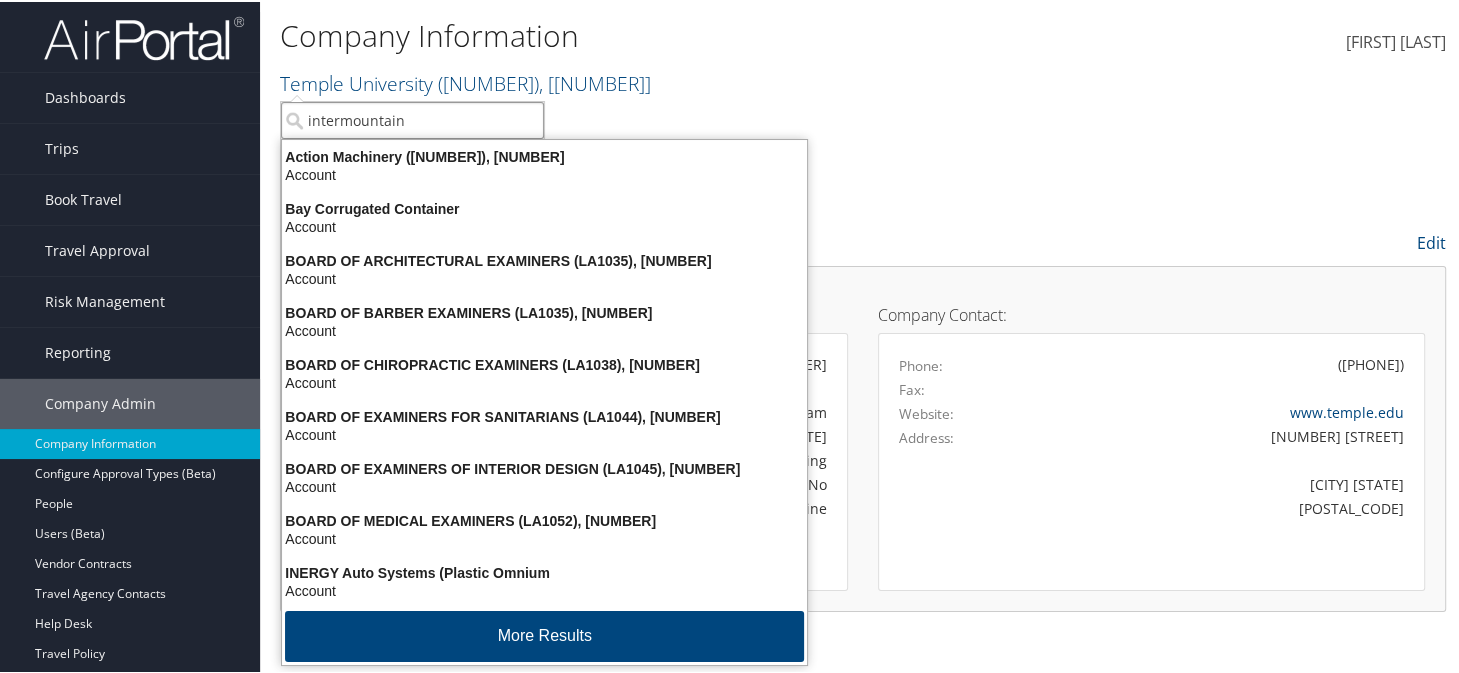 type on "intermountain" 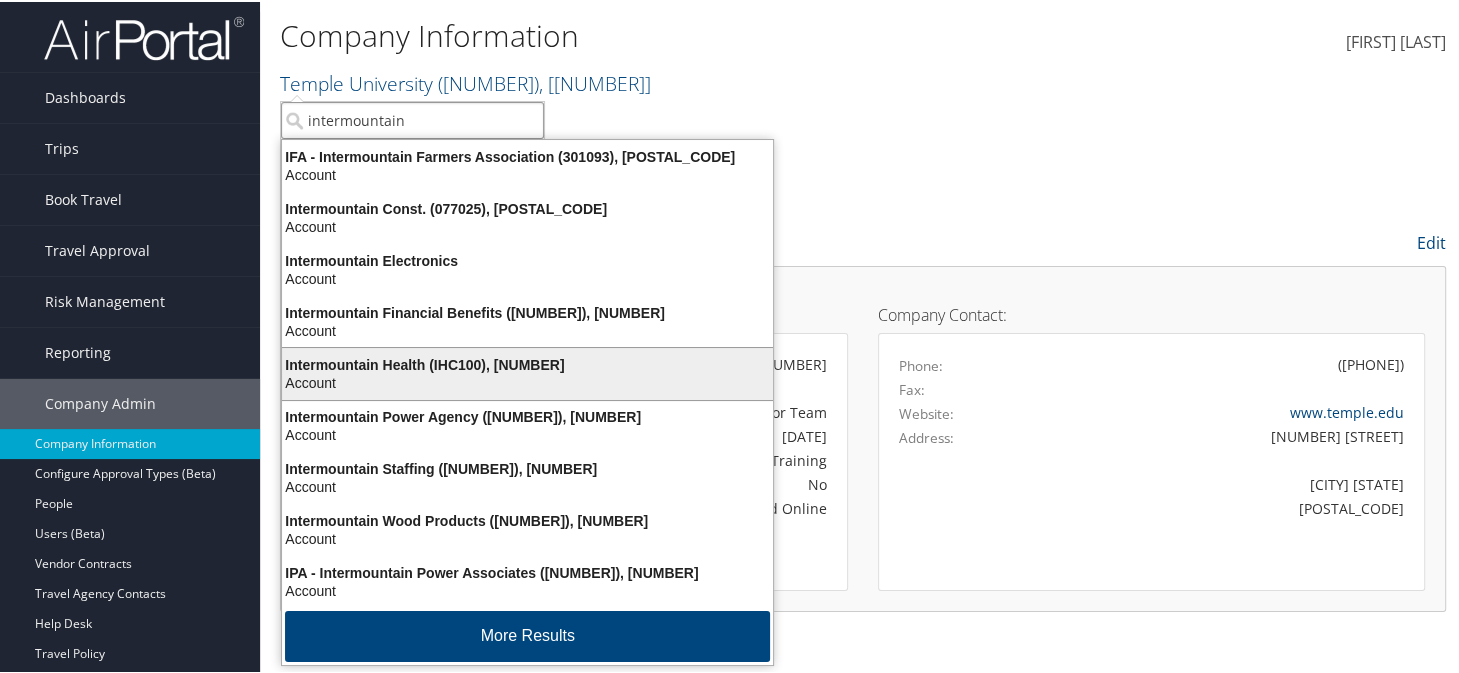 click on "Account" at bounding box center (527, 363) 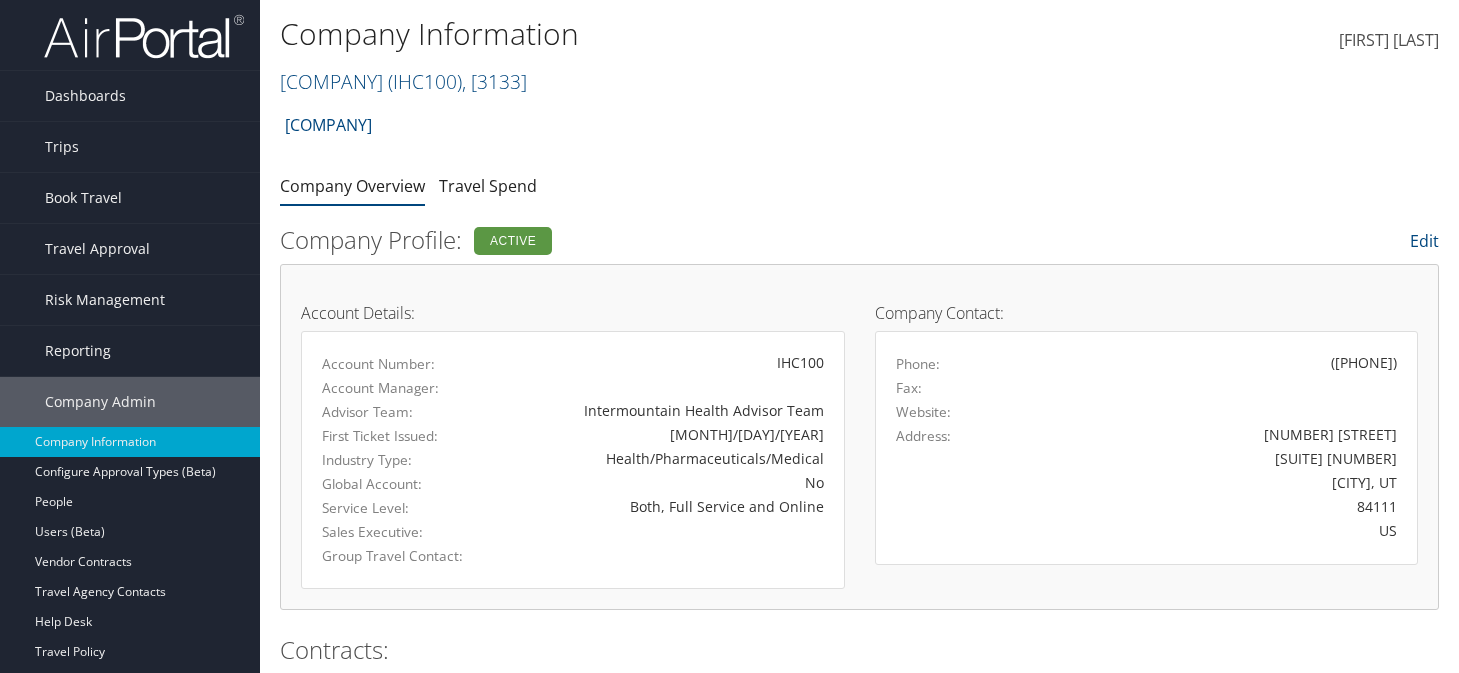 scroll, scrollTop: 0, scrollLeft: 0, axis: both 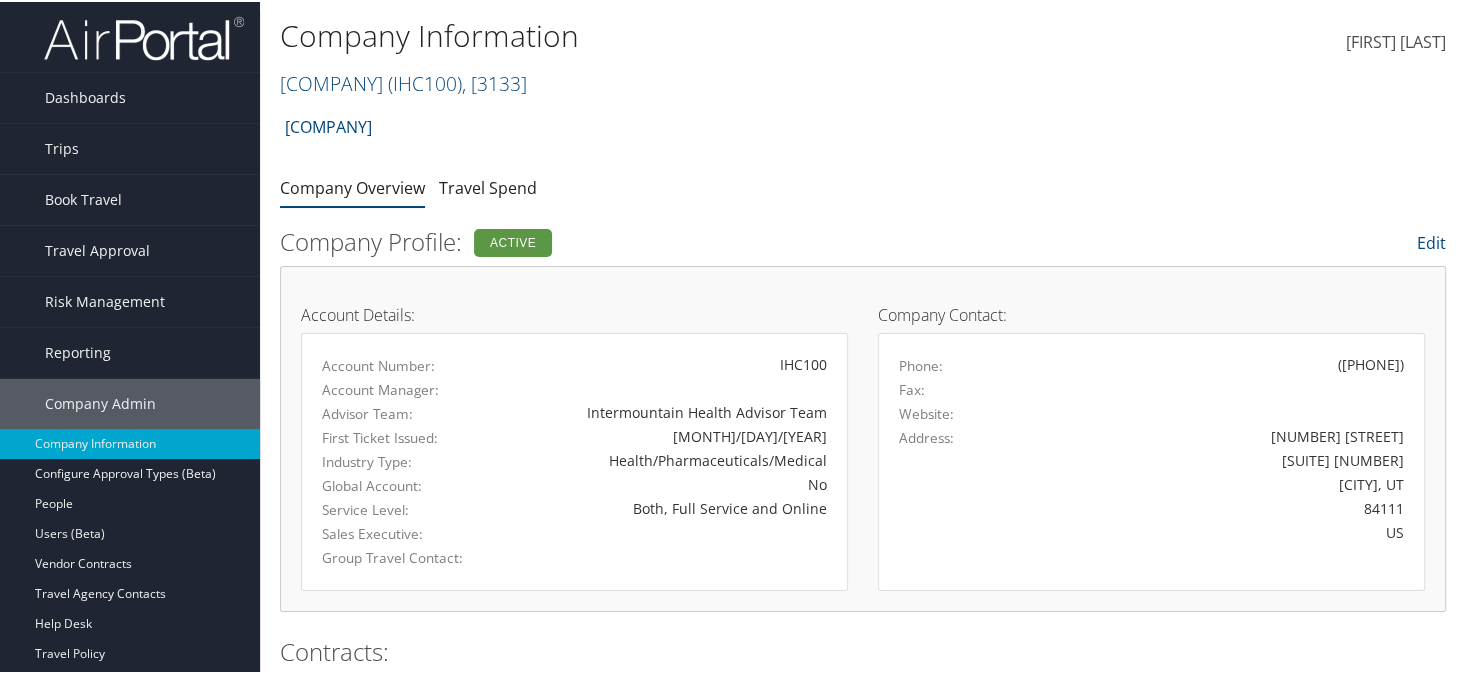 click on "[COMPANY]   Account Structure   [COMPANY]   ([ID]) ACTIVE     Create Child ×   Create Client   New child of undefined  Name Required Type Choose a Client Type... Department Division Account Required Submit Cancel ×" at bounding box center [863, 132] 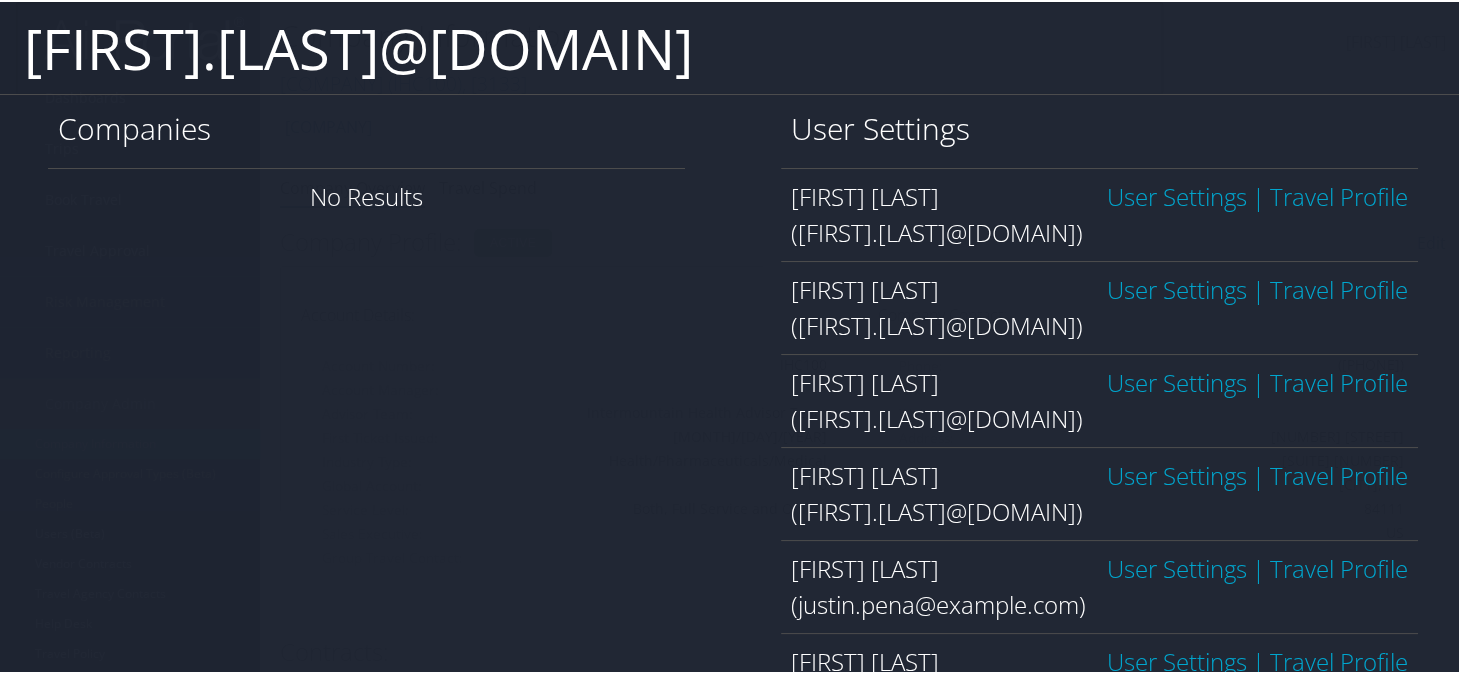 type on "[FIRST].[LAST]@[DOMAIN]" 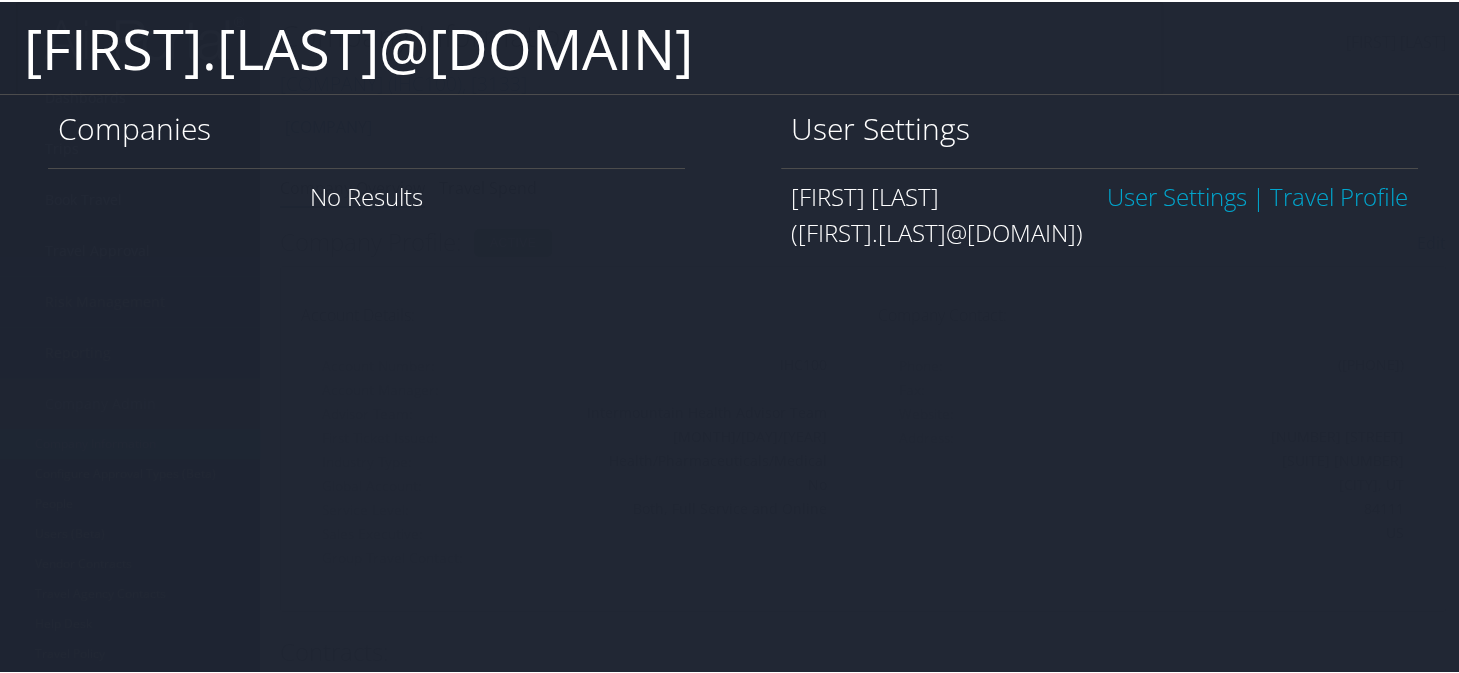 click on "User Settings" at bounding box center (1177, 194) 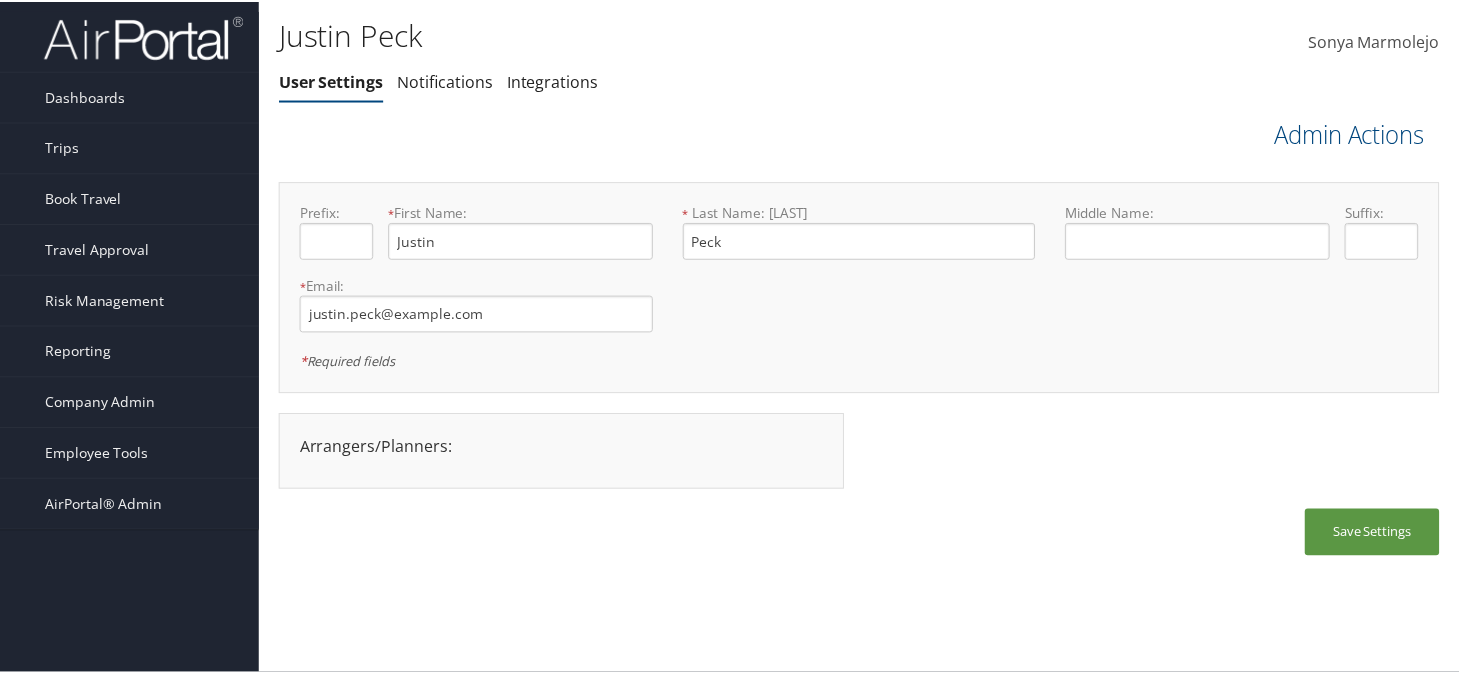 scroll, scrollTop: 0, scrollLeft: 0, axis: both 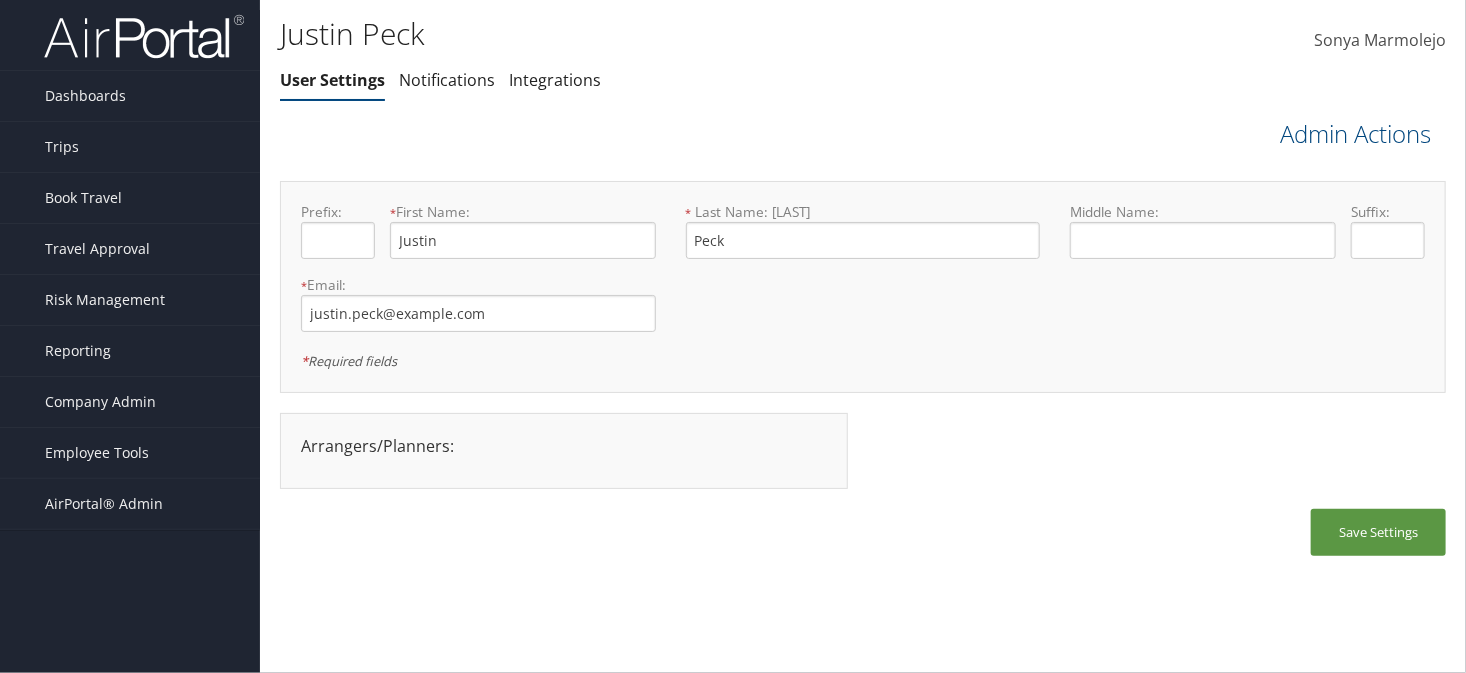 click on "Justin Peck
User Settings
Notifications
Integrations
User Settings
Notifications
Integrations" at bounding box center [863, 336] 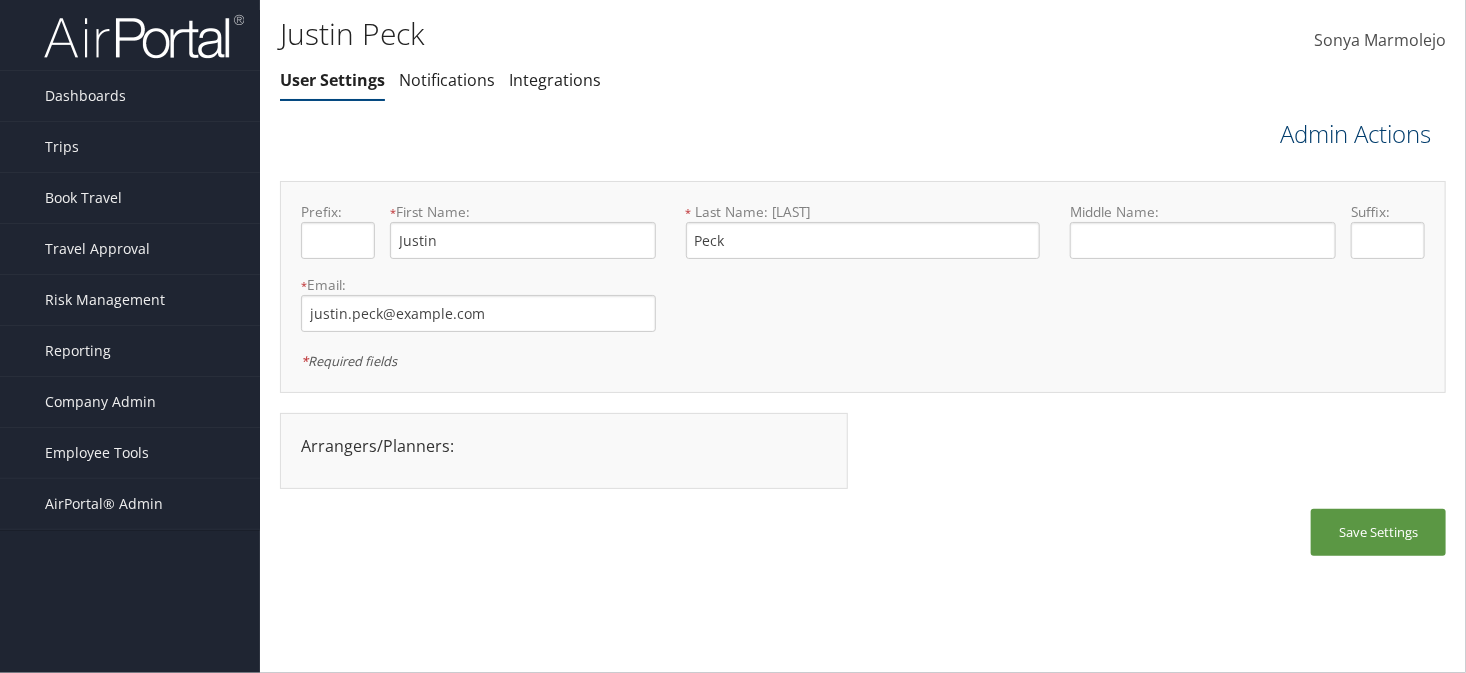 click on "Admin Actions" at bounding box center [1355, 134] 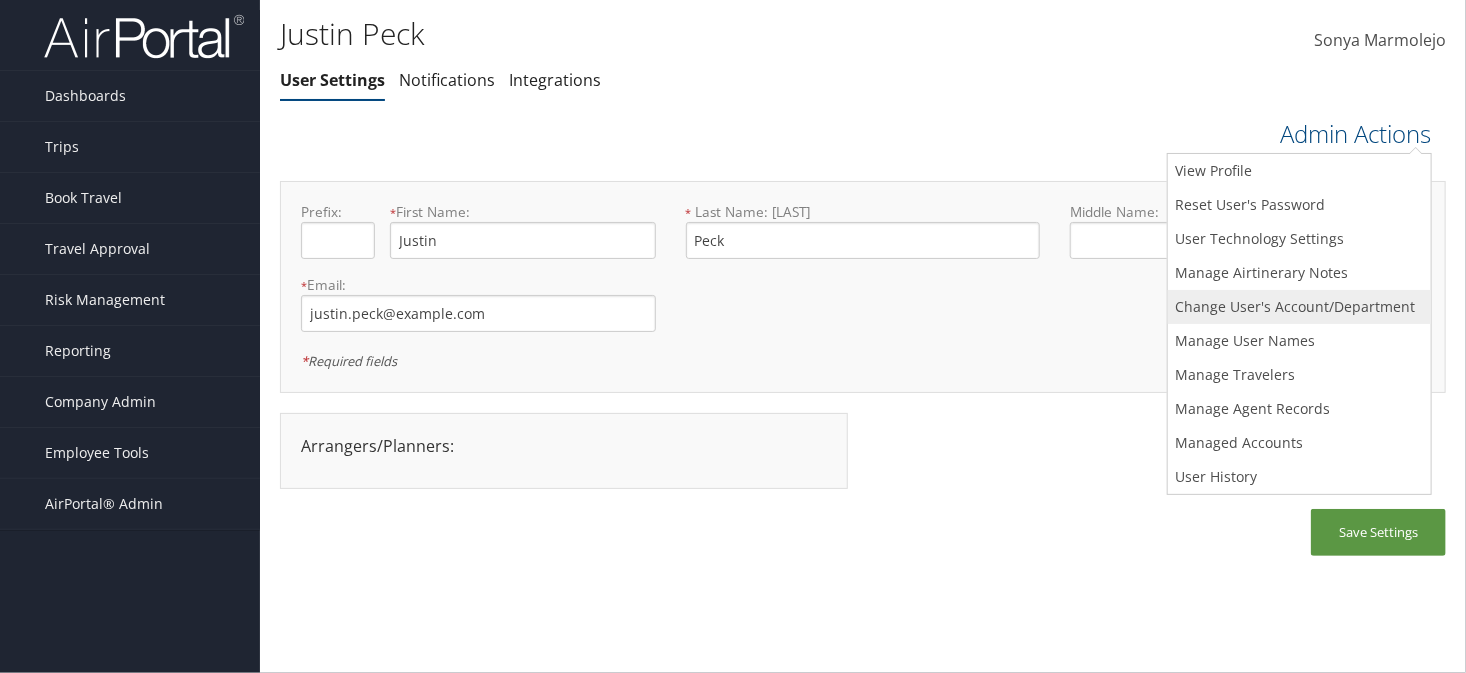 click on "Change User's Account/Department" at bounding box center (1299, 307) 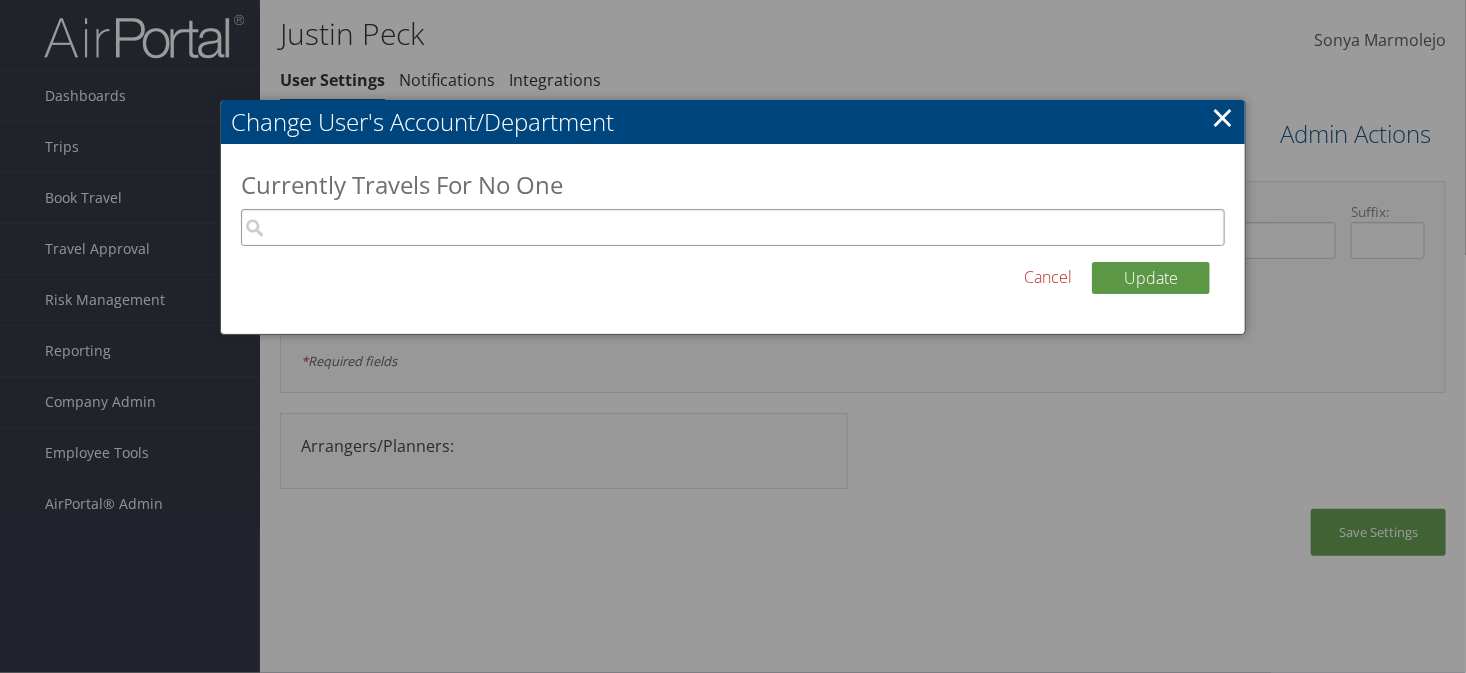 click at bounding box center [733, 227] 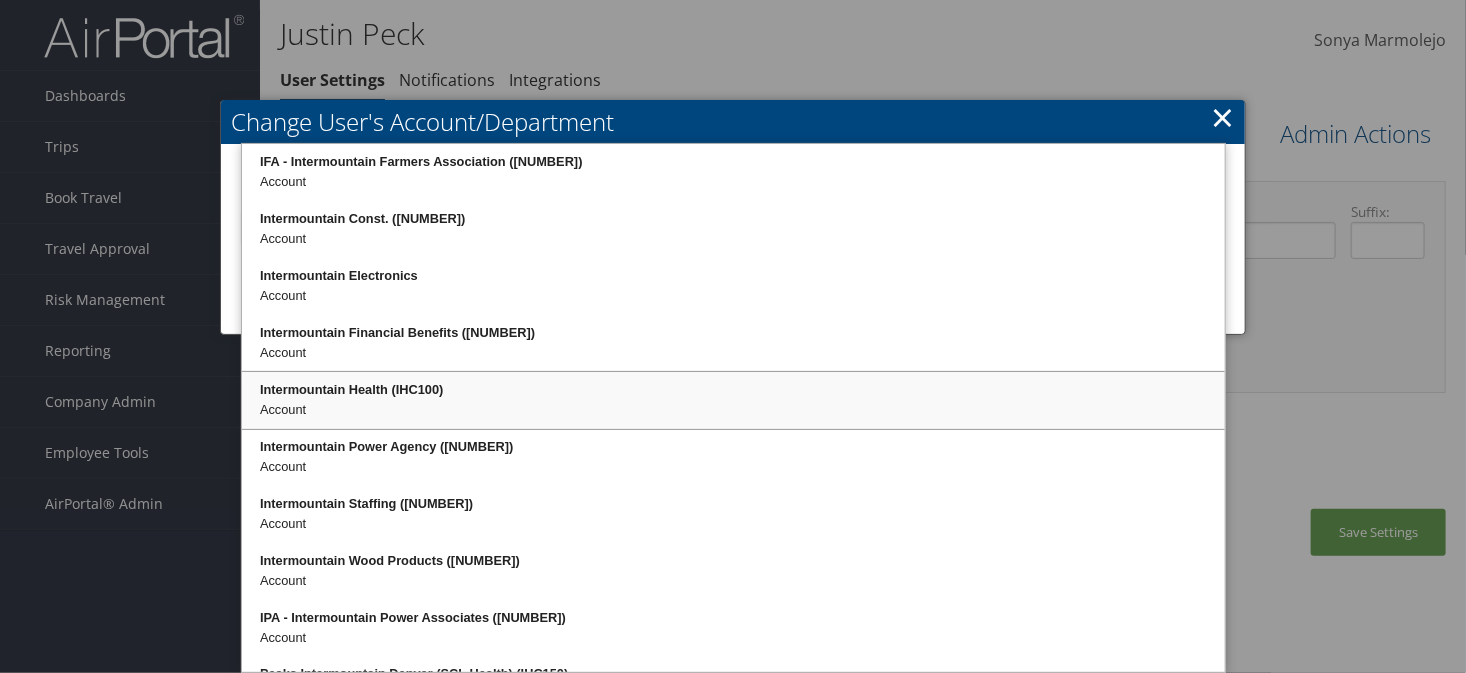 click on "Intermountain Health (IHC100)" at bounding box center [733, 390] 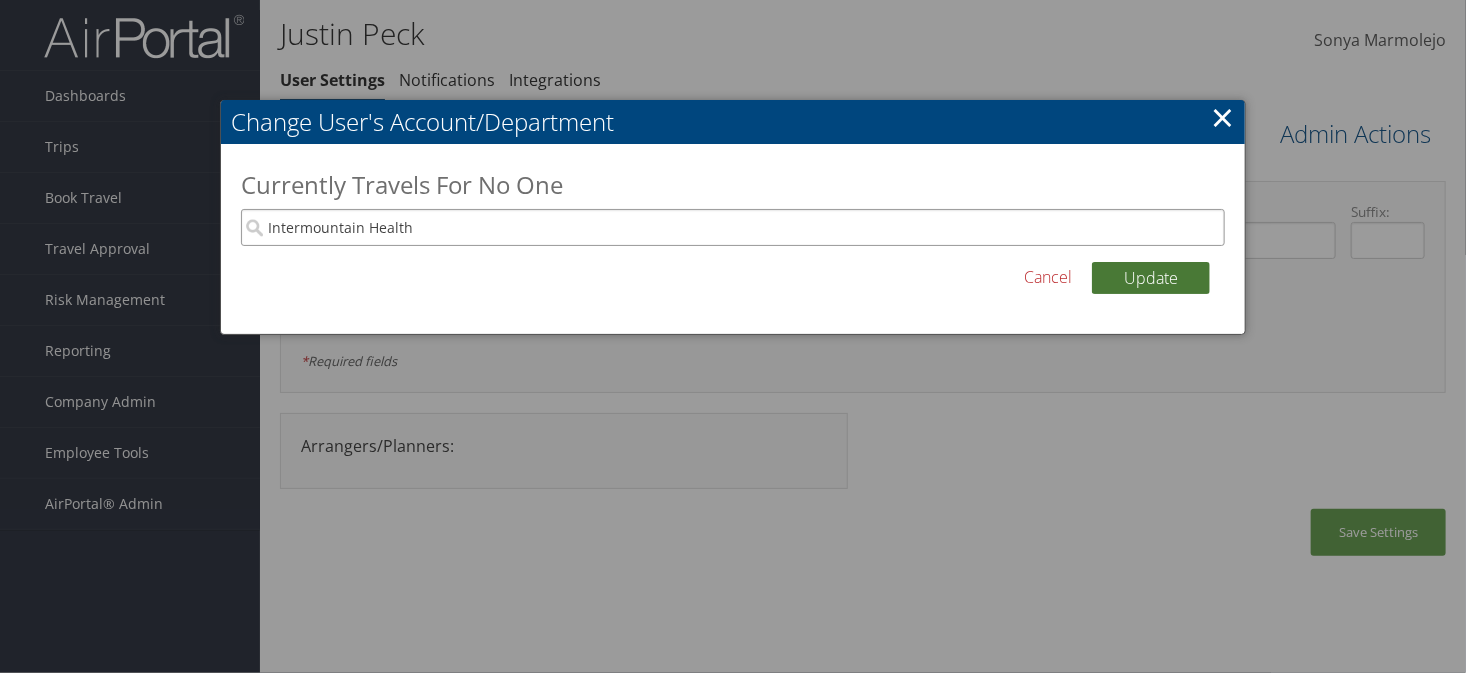 type on "Intermountain Health" 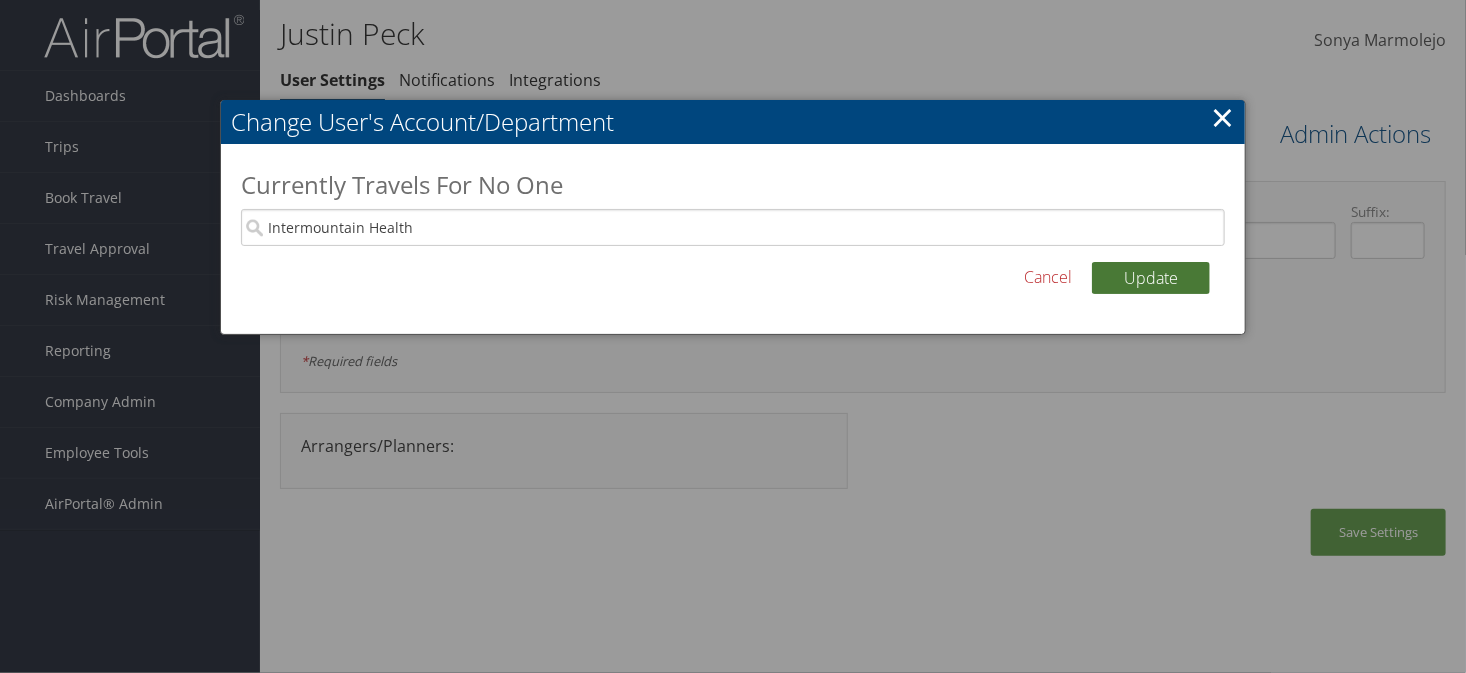 click on "Update" at bounding box center [1151, 278] 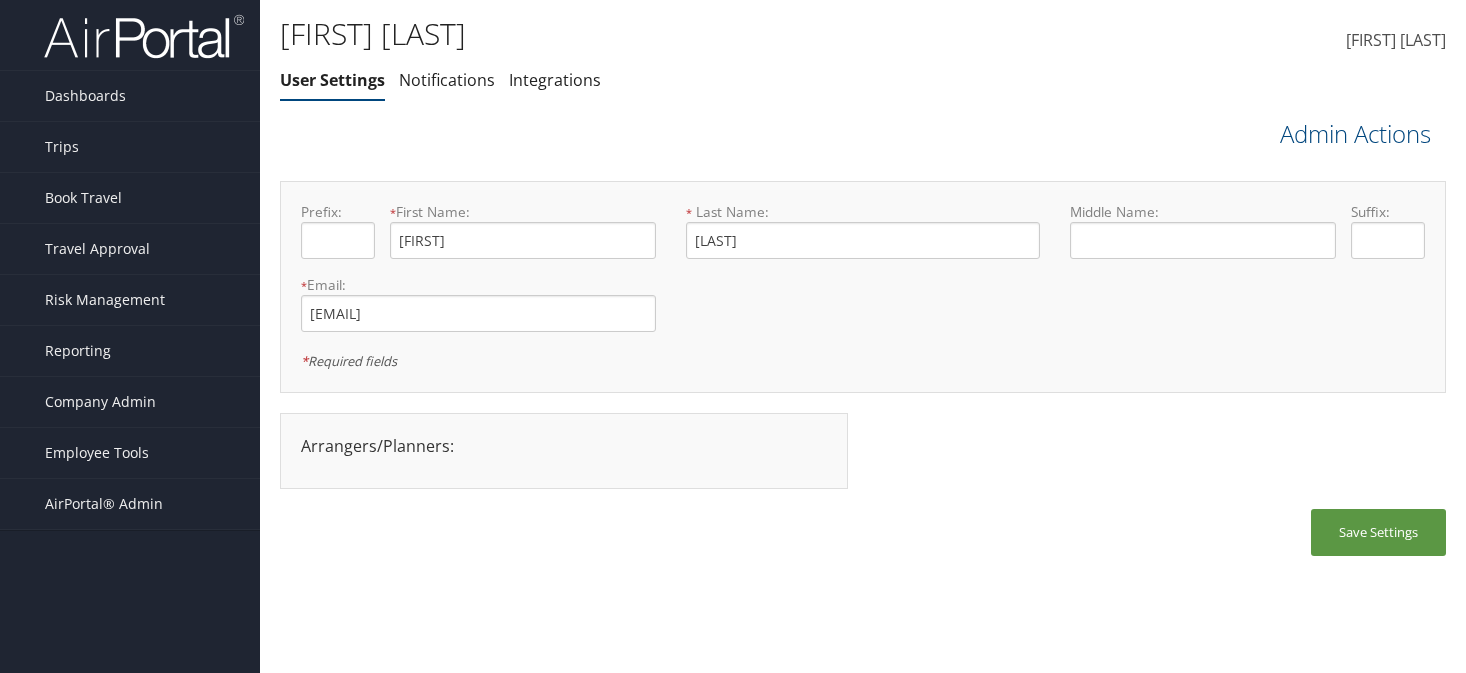 scroll, scrollTop: 0, scrollLeft: 0, axis: both 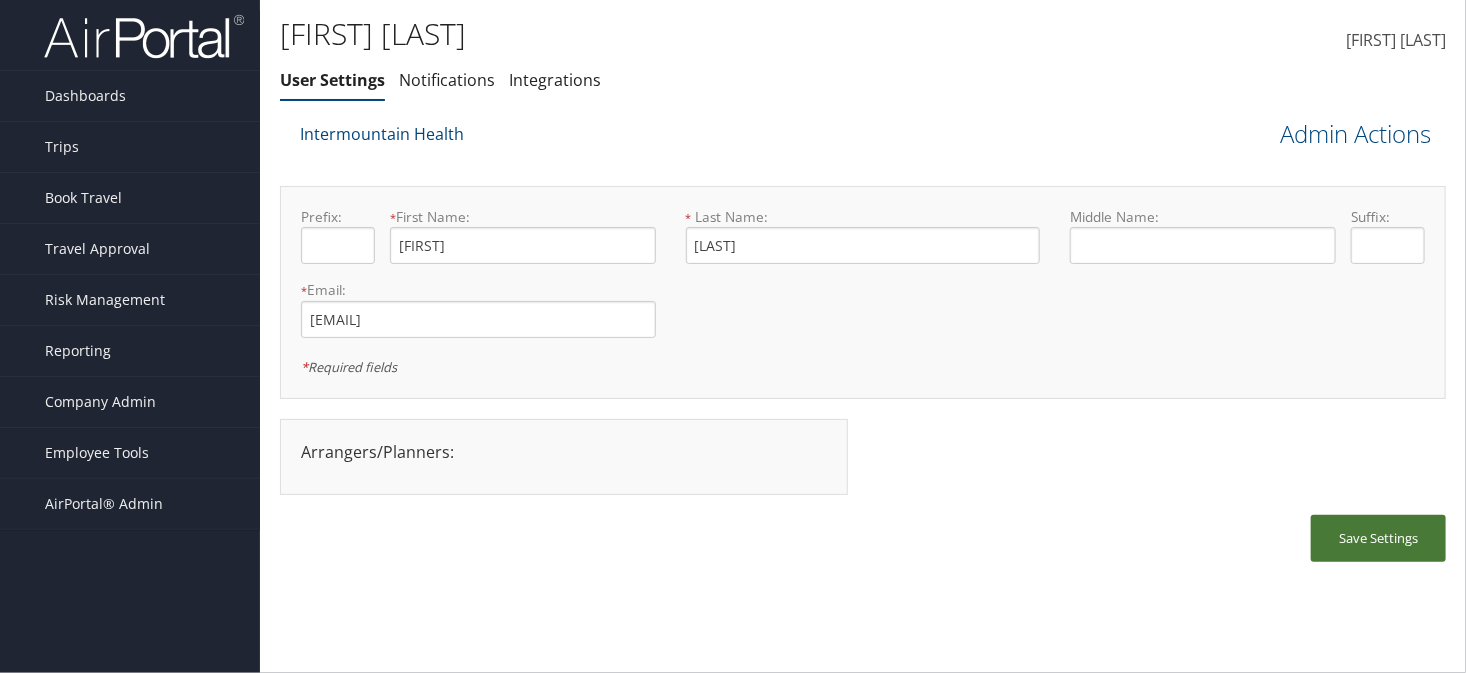 click on "Save Settings" at bounding box center (1378, 538) 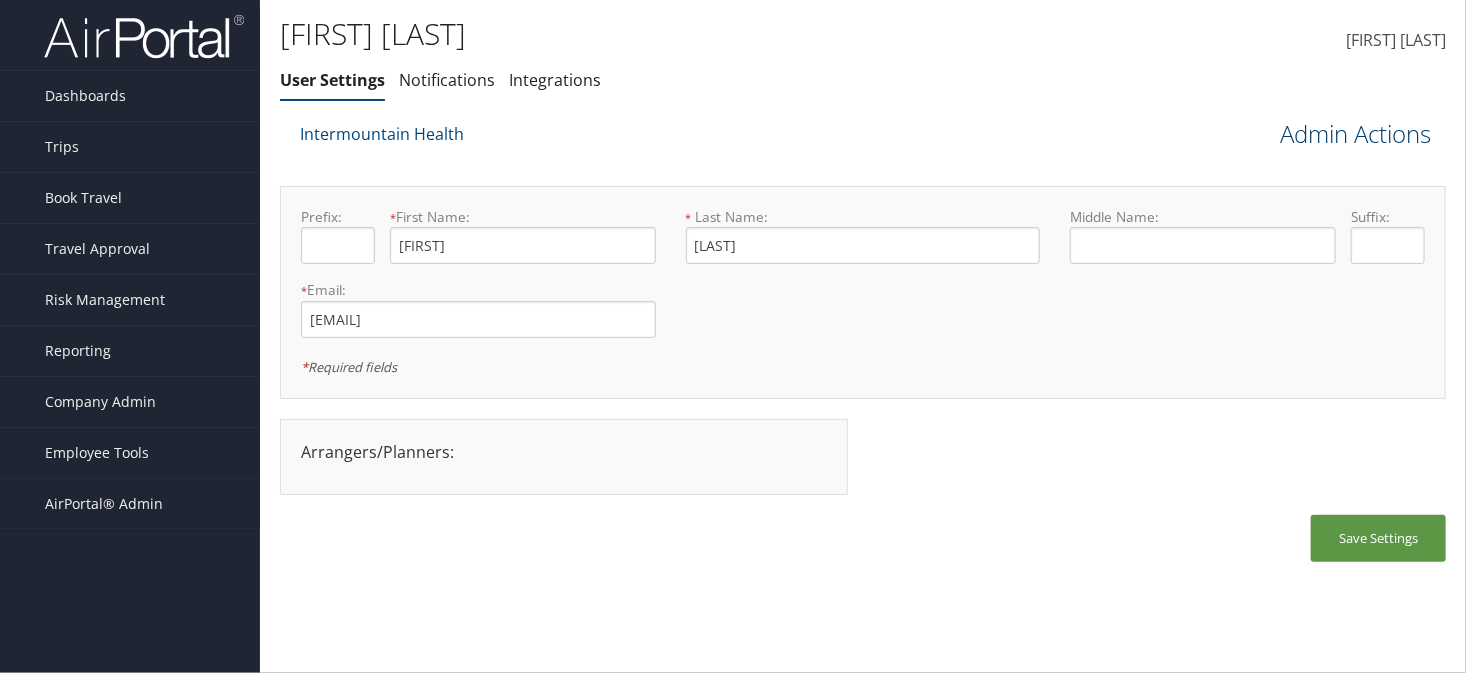 click on "Admin Actions" at bounding box center (1355, 134) 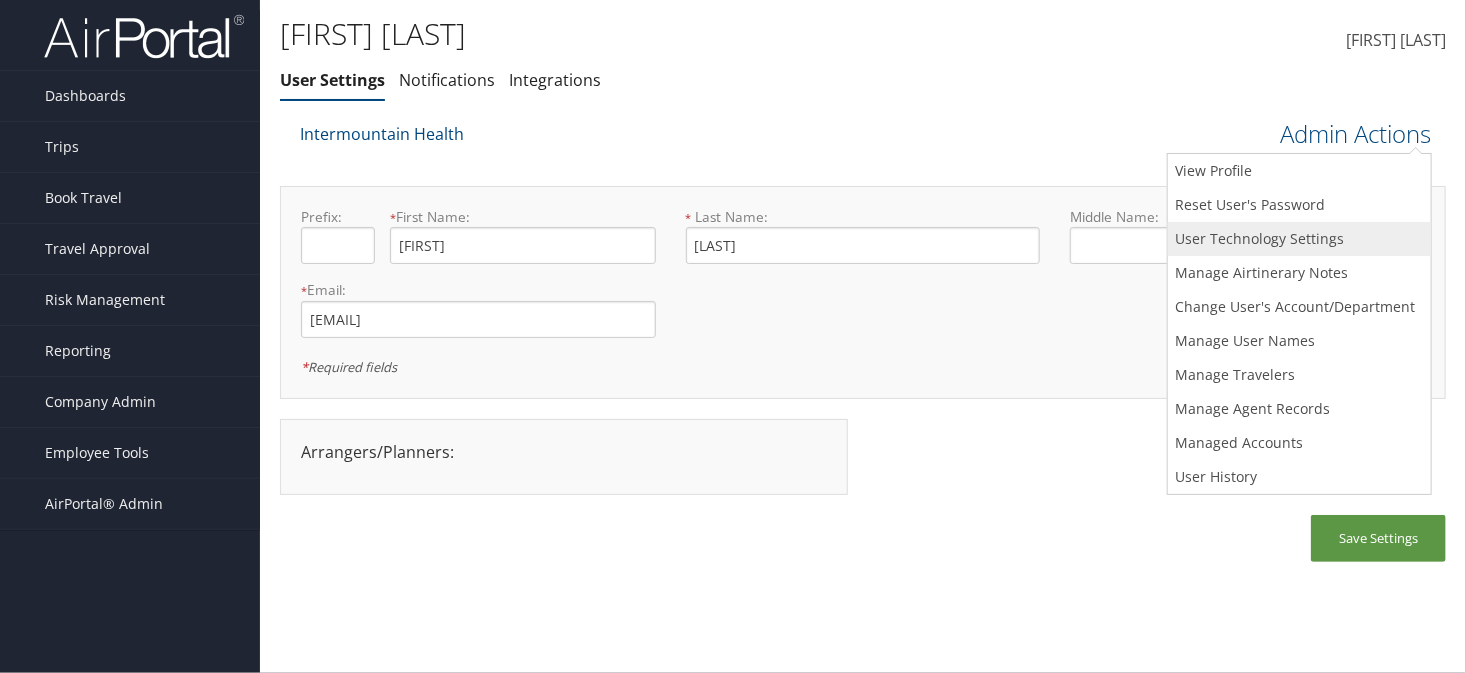 click on "User Technology Settings" at bounding box center [1299, 239] 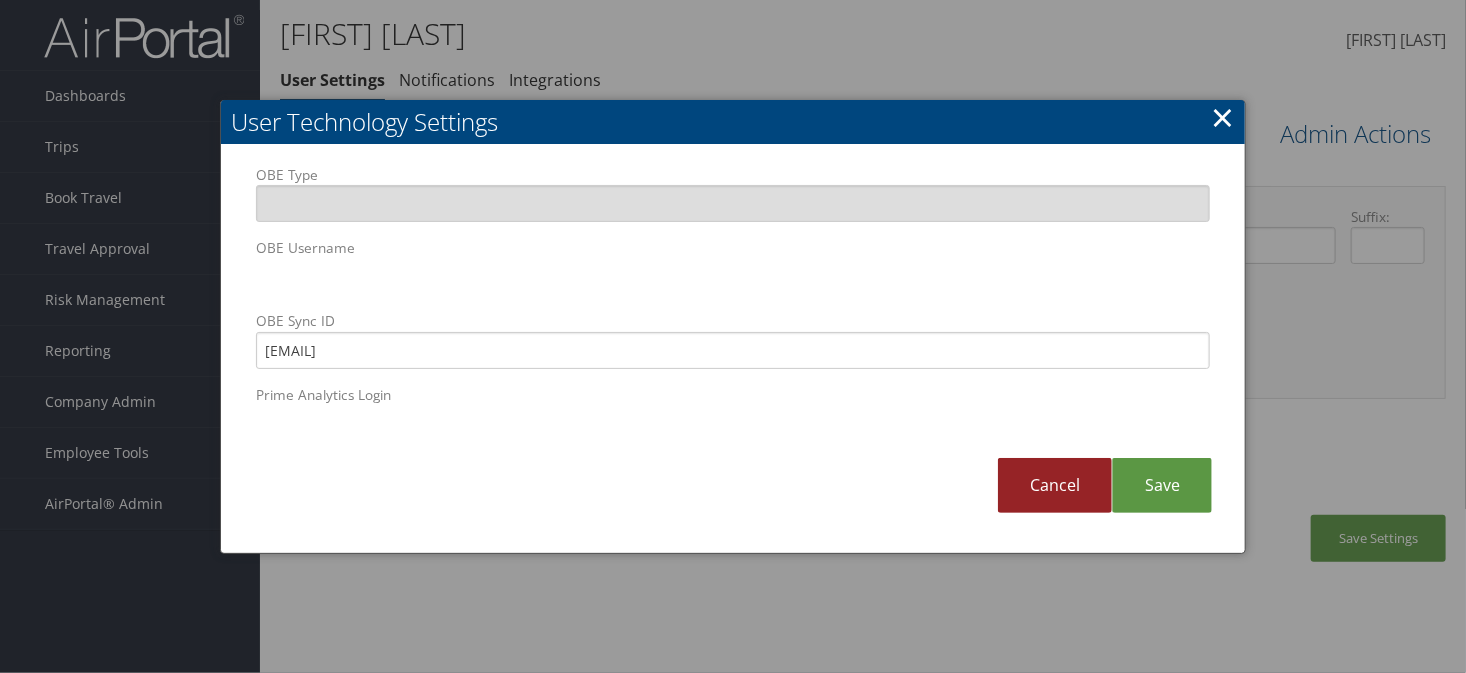click on "Cancel" at bounding box center (1055, 485) 